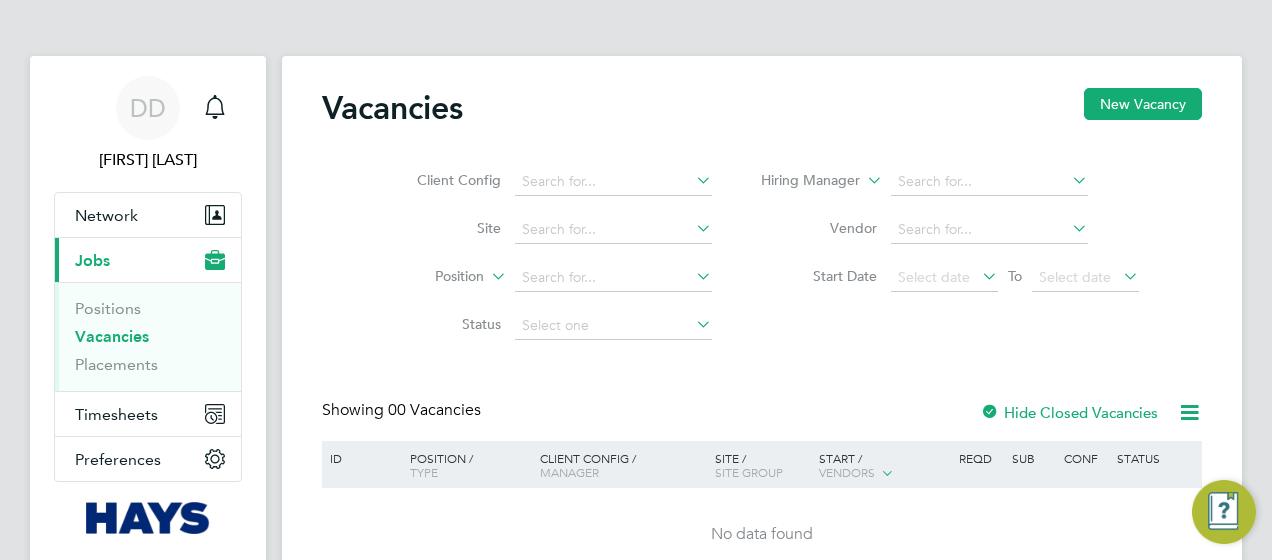 scroll, scrollTop: 0, scrollLeft: 0, axis: both 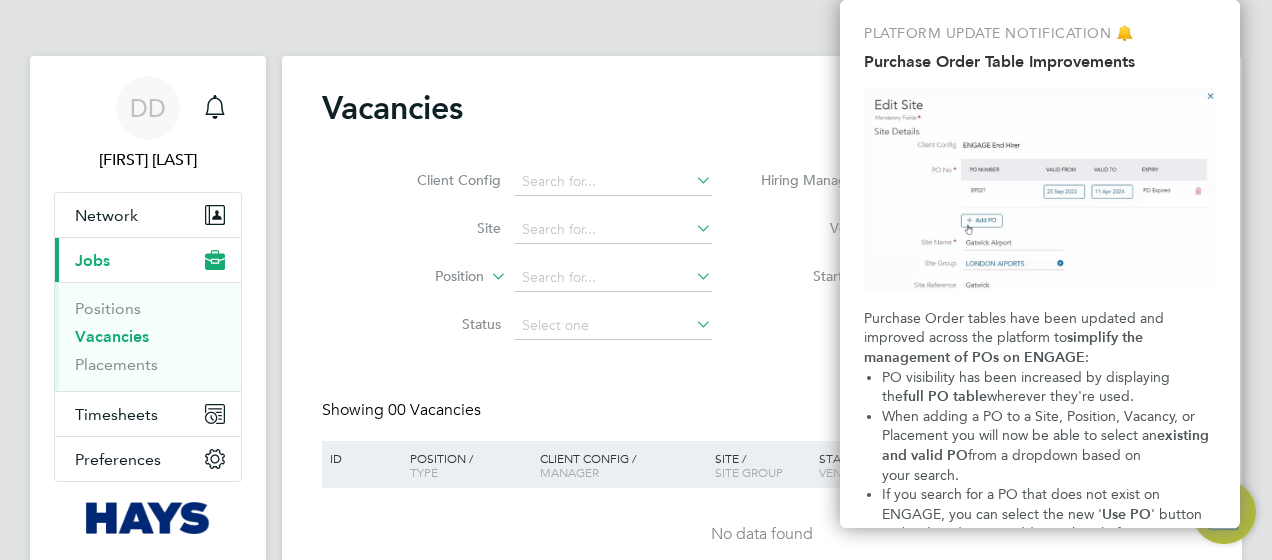 click on "Vacancies New Vacancy" 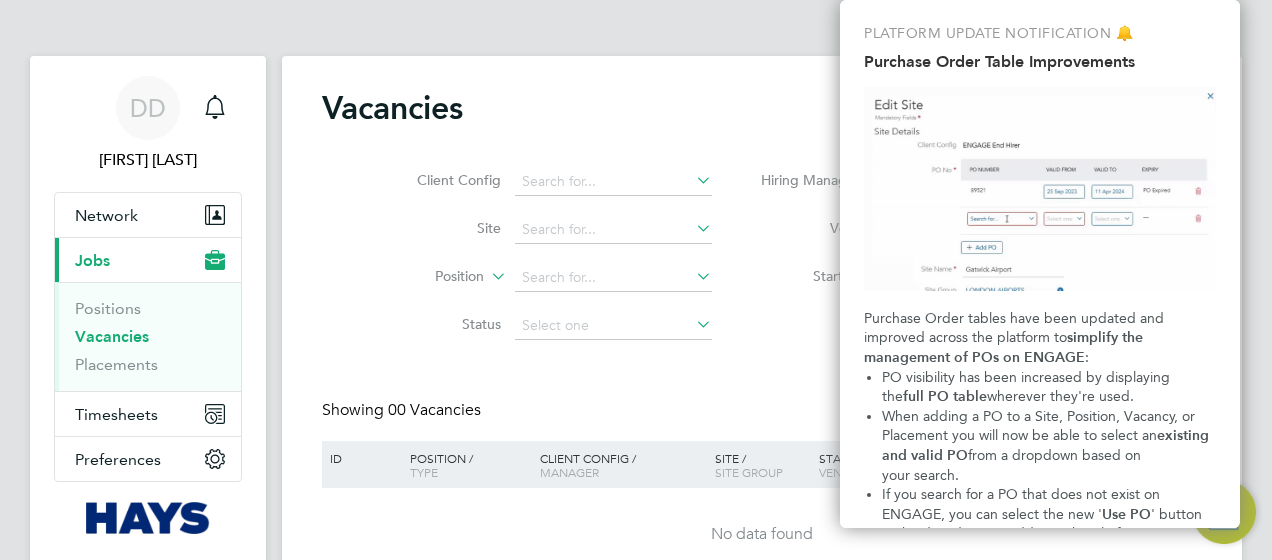 click on "Site" 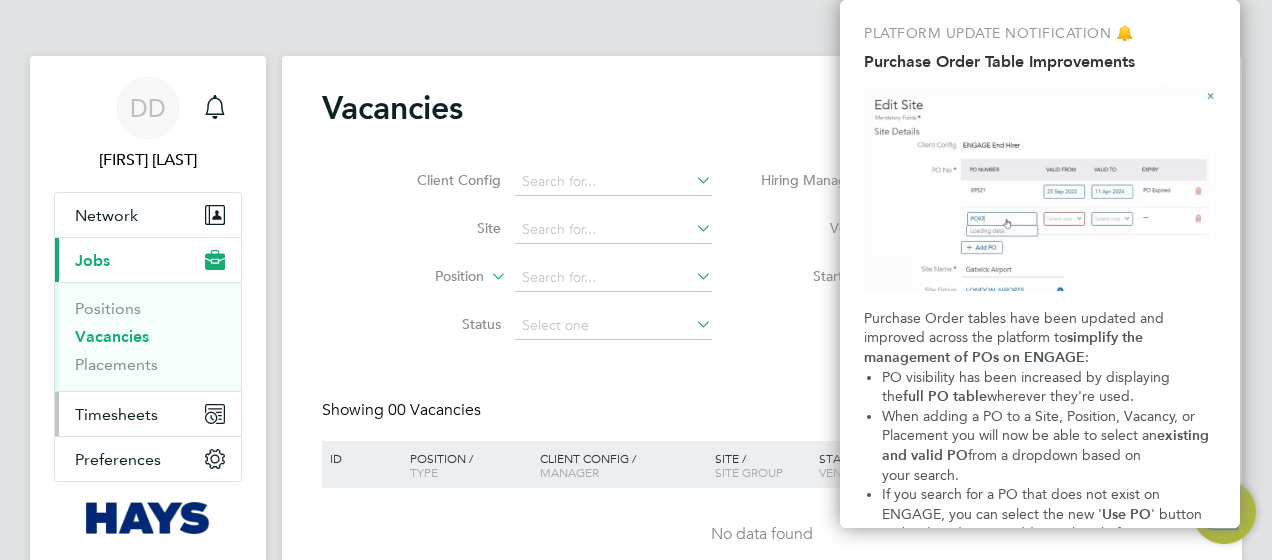 click on "Timesheets" at bounding box center [148, 414] 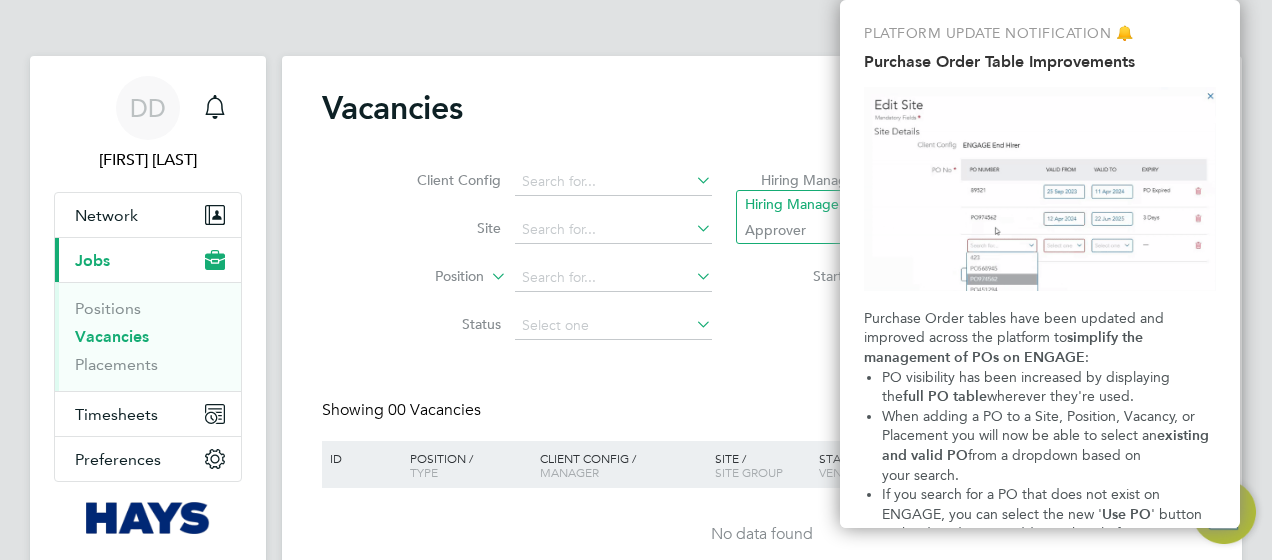 click on "Hiring Manager" 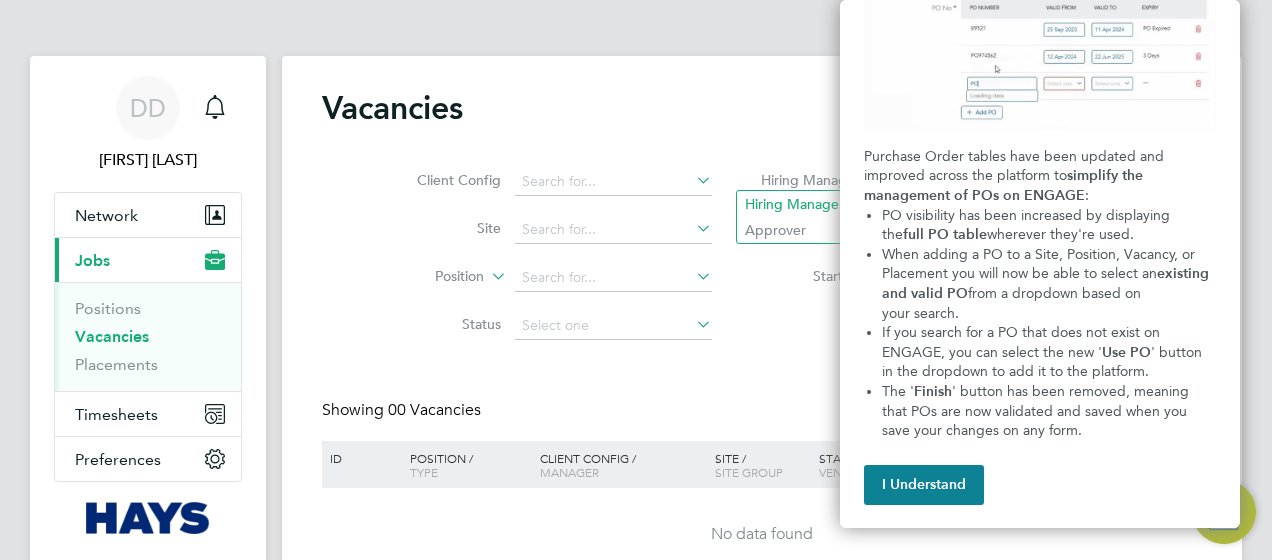 scroll, scrollTop: 162, scrollLeft: 0, axis: vertical 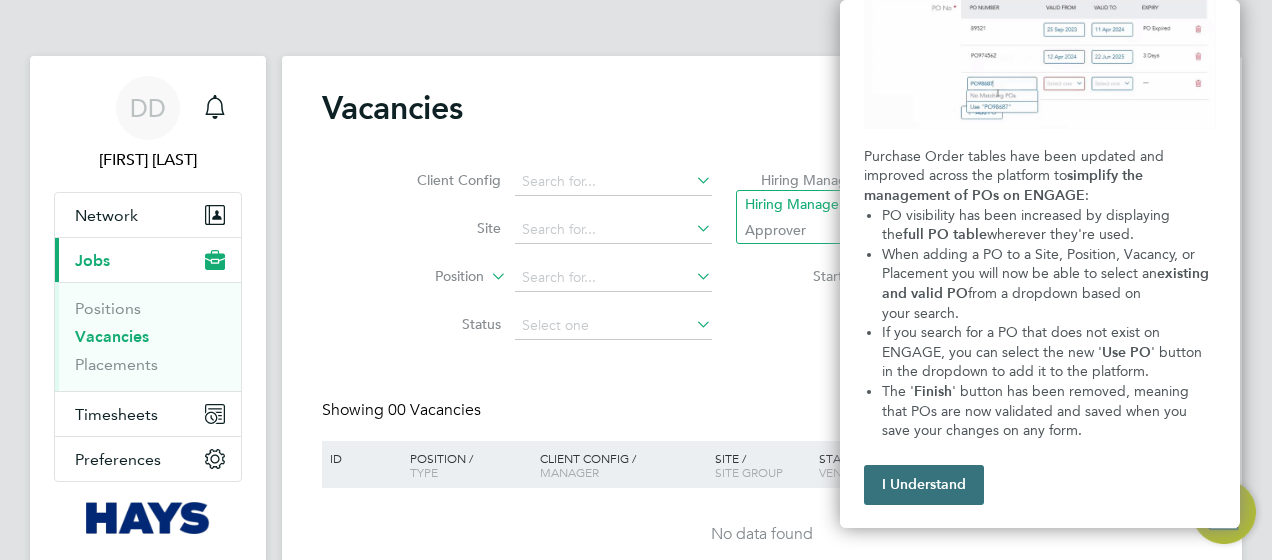 click on "I Understand" at bounding box center [924, 485] 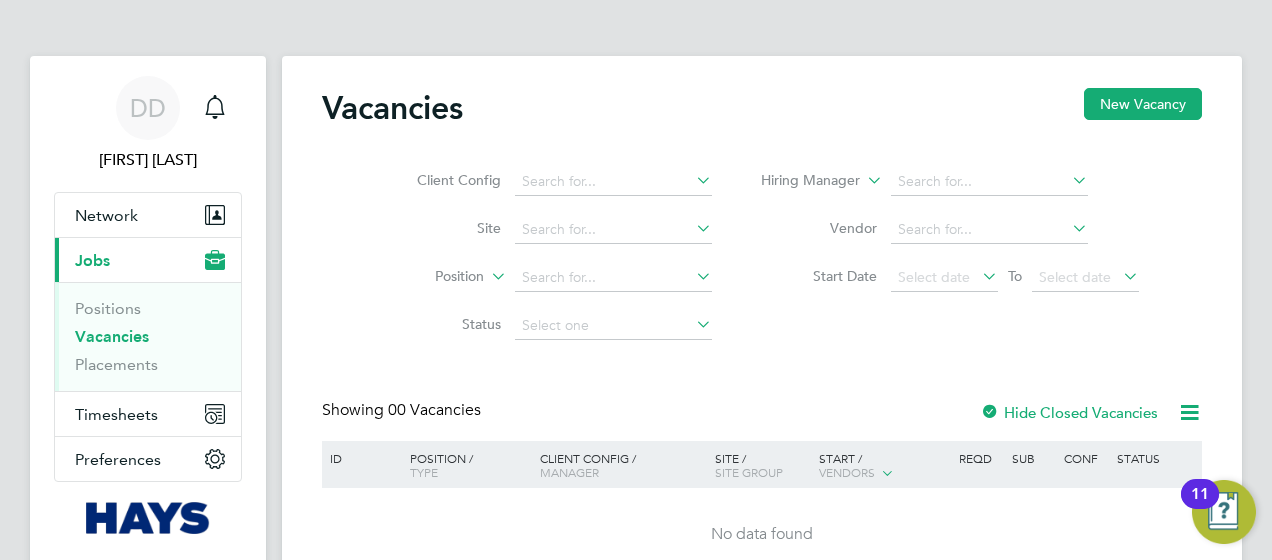 scroll, scrollTop: 94, scrollLeft: 0, axis: vertical 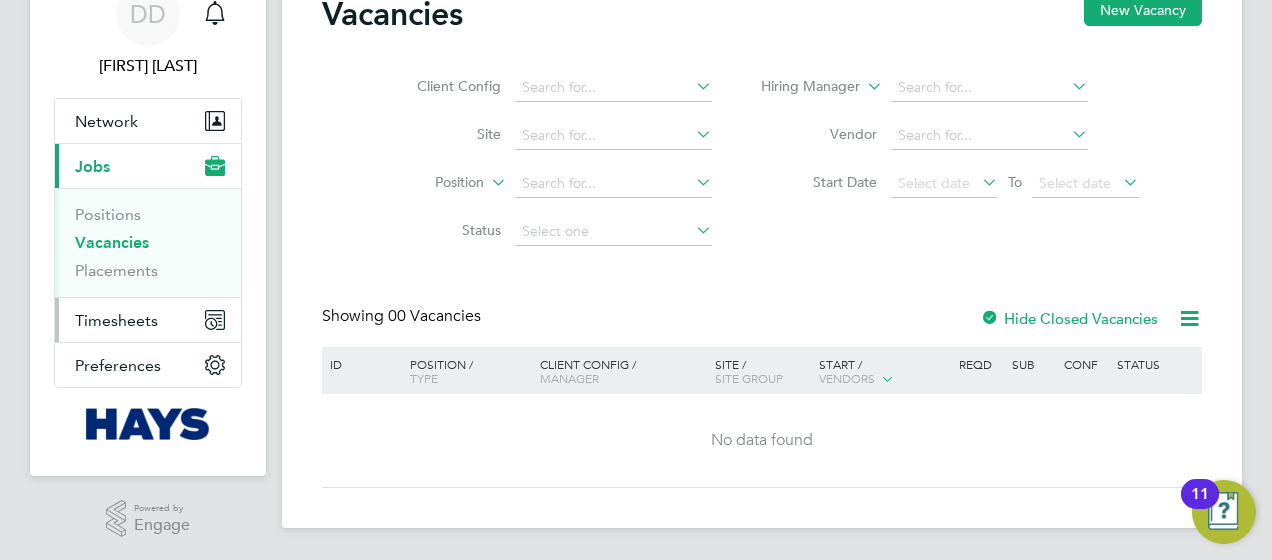 click on "Timesheets" at bounding box center [116, 320] 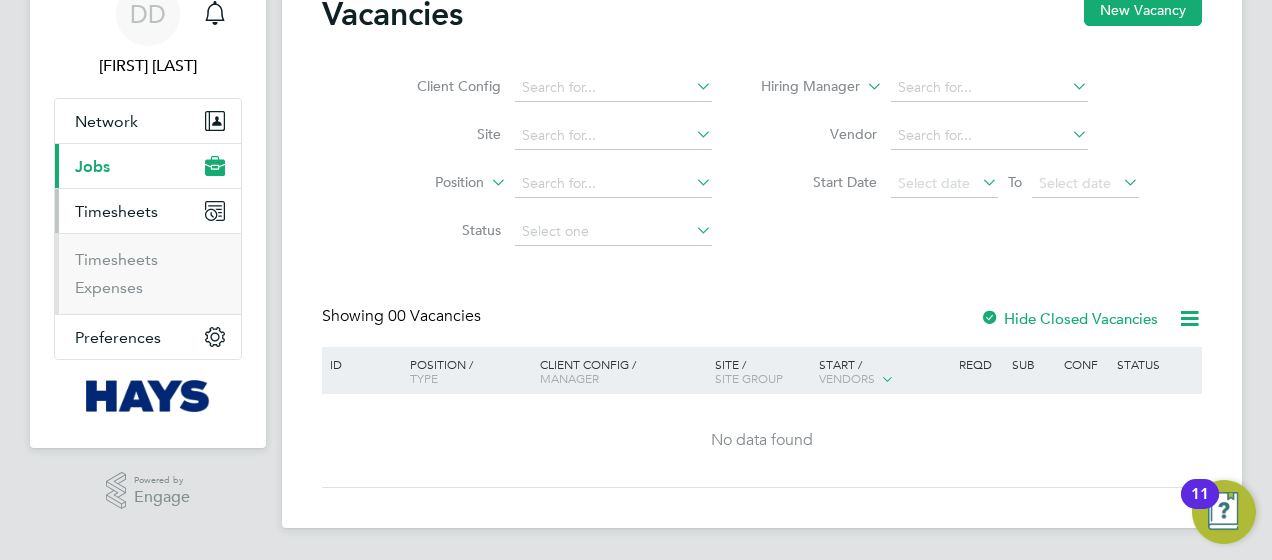 scroll, scrollTop: 93, scrollLeft: 0, axis: vertical 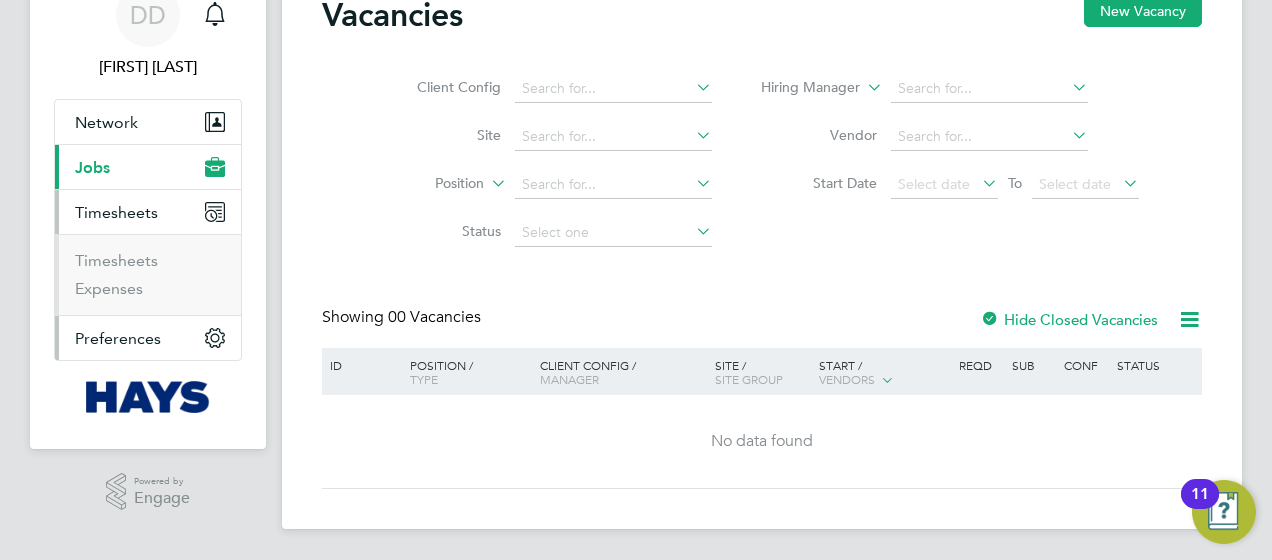 click on "Preferences" at bounding box center (148, 338) 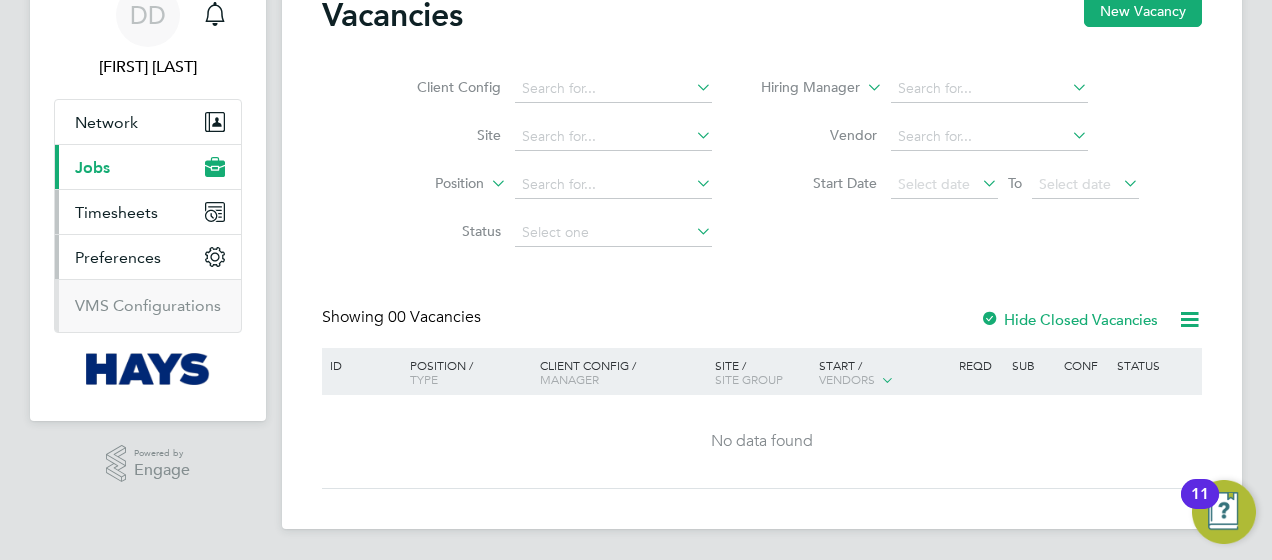 click on "Timesheets" at bounding box center (116, 212) 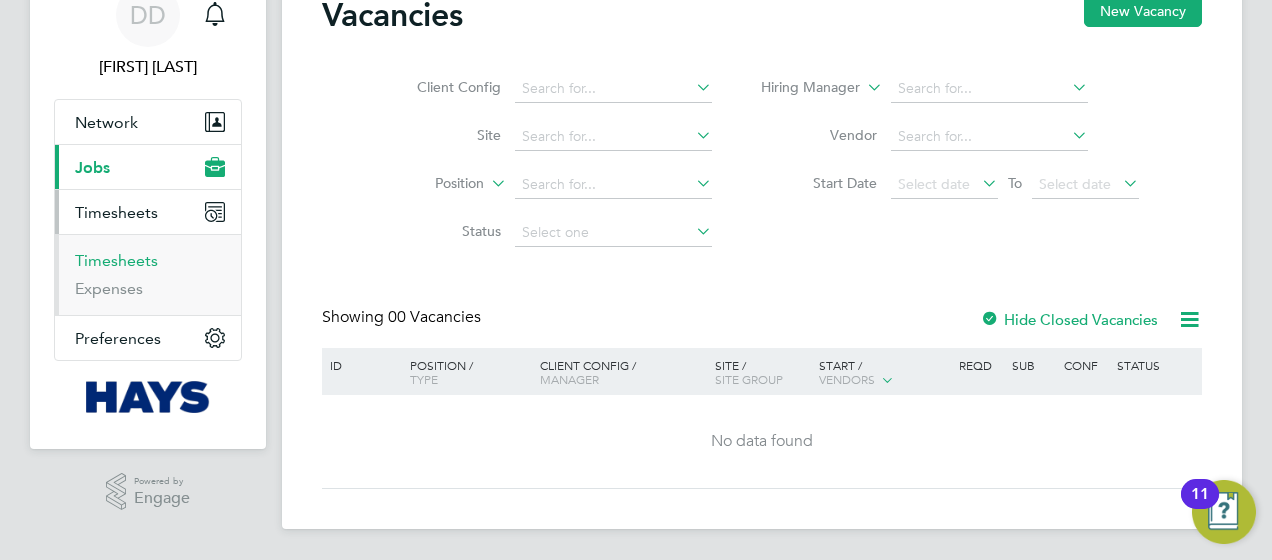 click on "Timesheets" at bounding box center (116, 260) 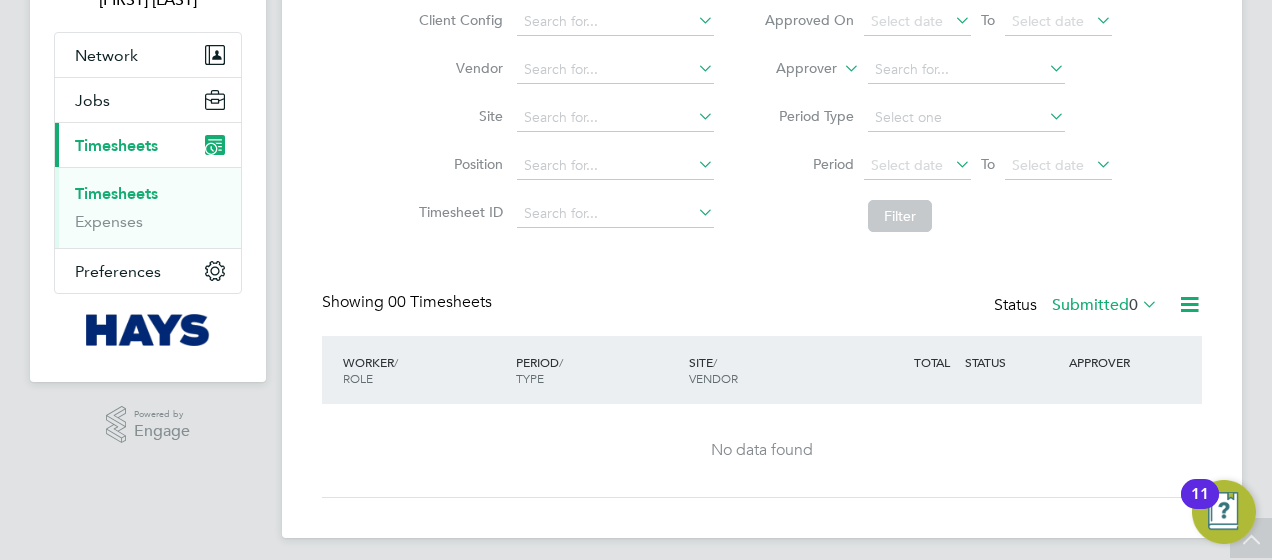 scroll, scrollTop: 0, scrollLeft: 0, axis: both 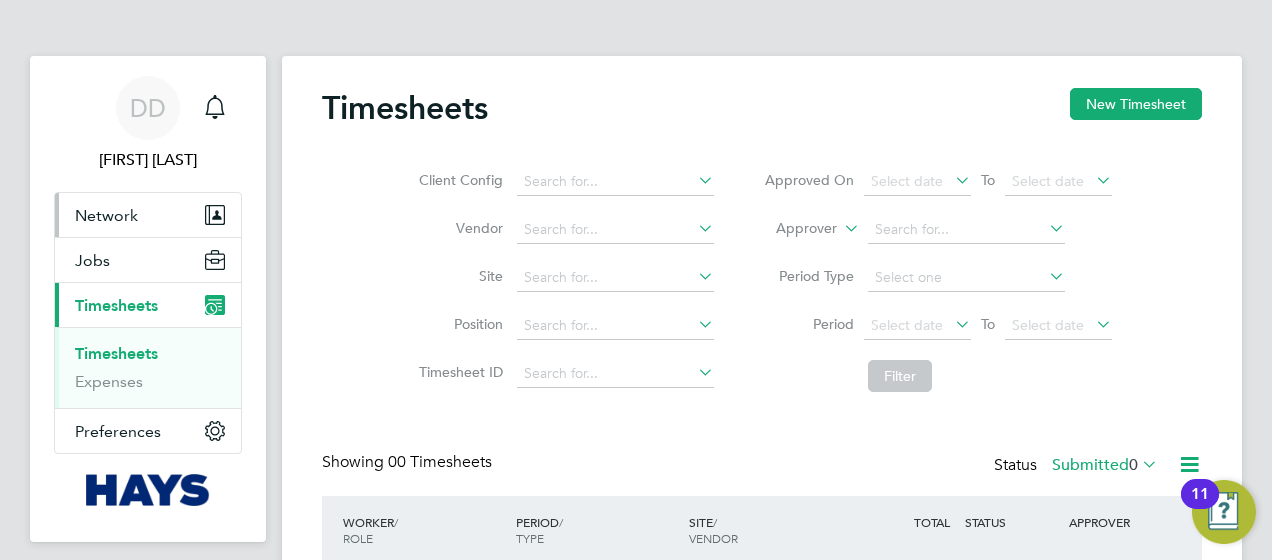 click on "Network" at bounding box center [148, 215] 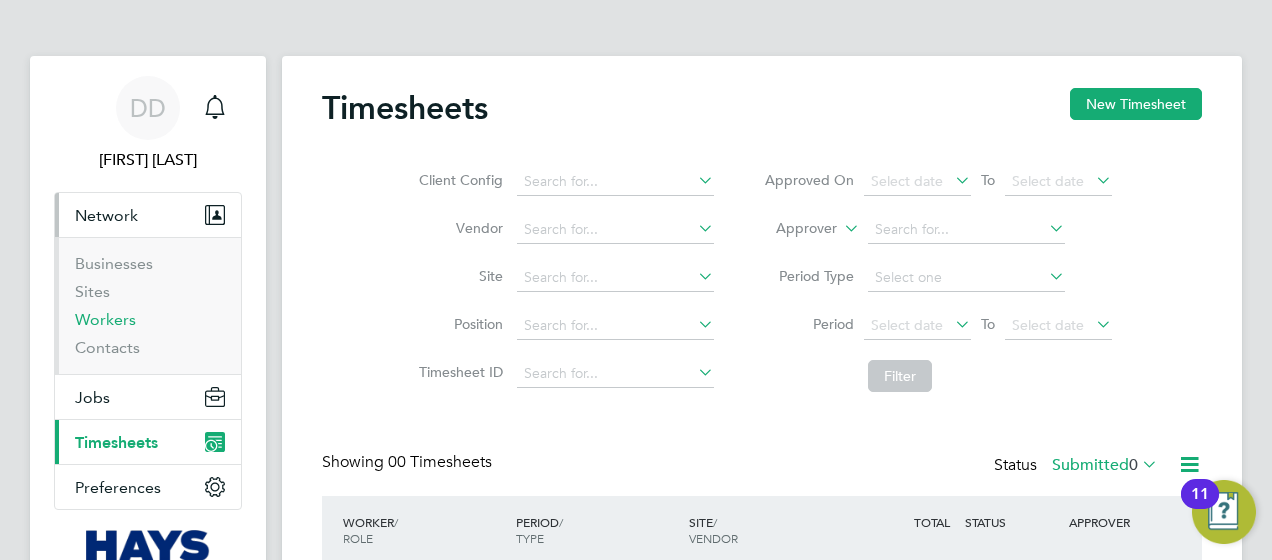 click on "Workers" at bounding box center [105, 319] 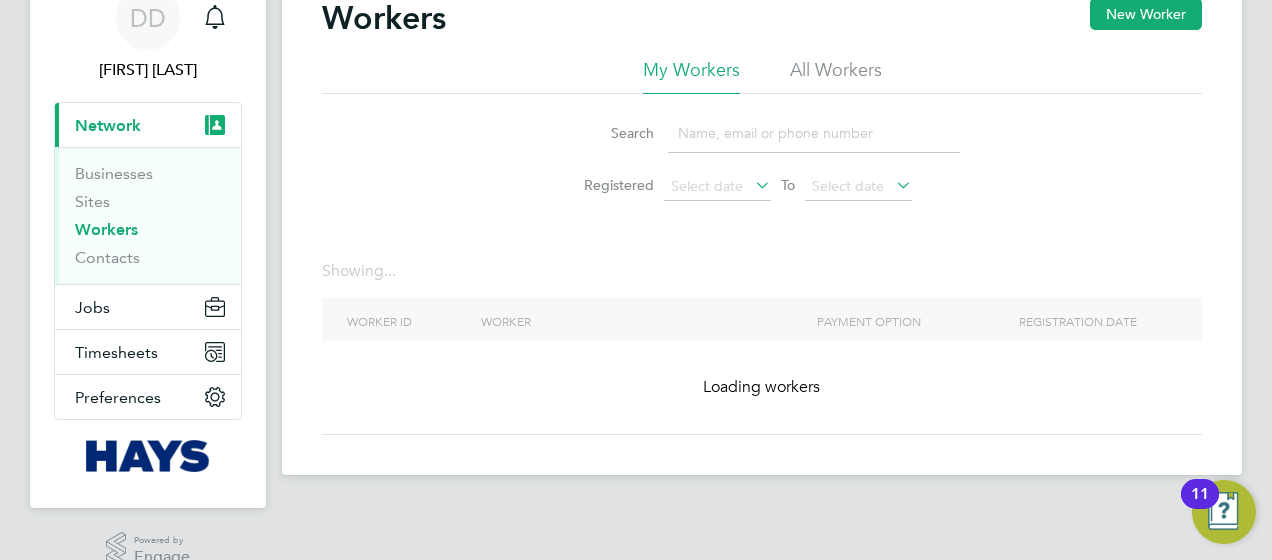 scroll, scrollTop: 89, scrollLeft: 0, axis: vertical 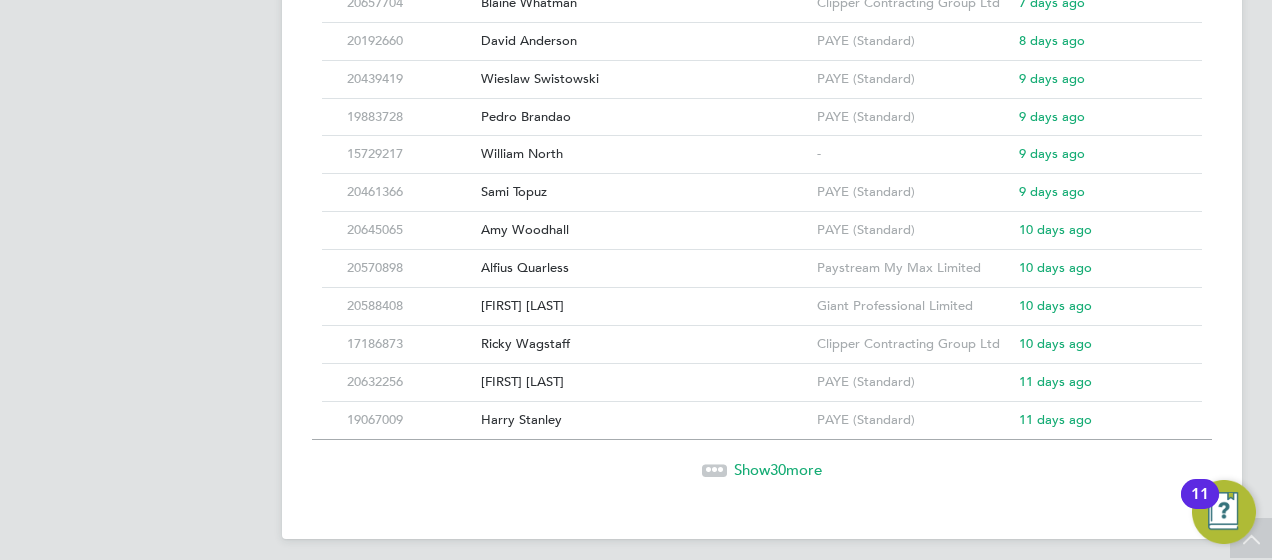 click on "Show  30  more" 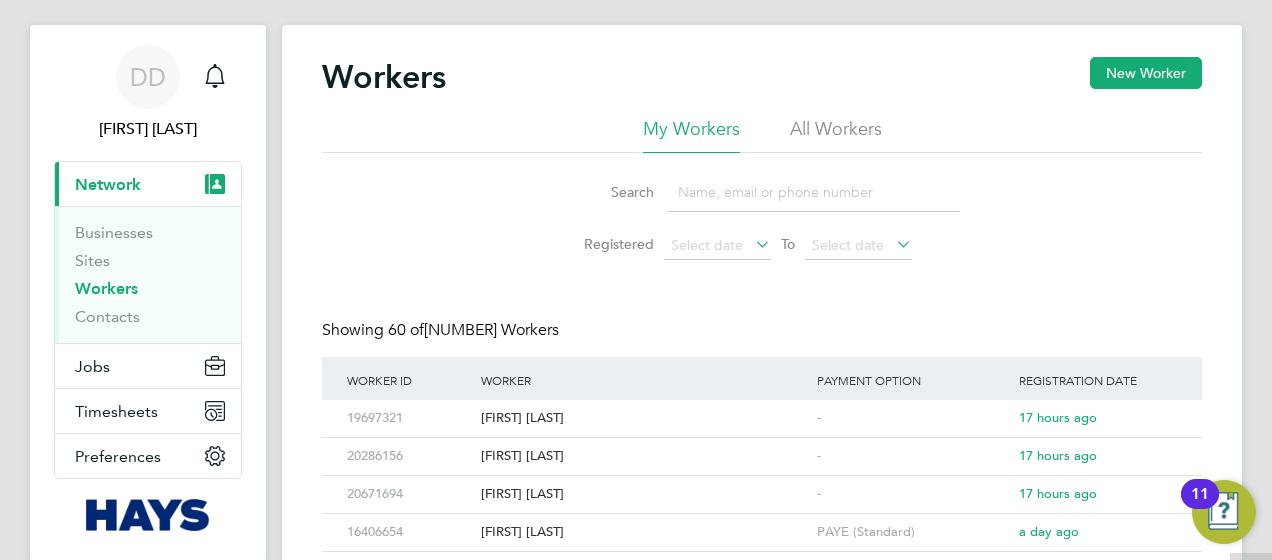 scroll, scrollTop: 0, scrollLeft: 0, axis: both 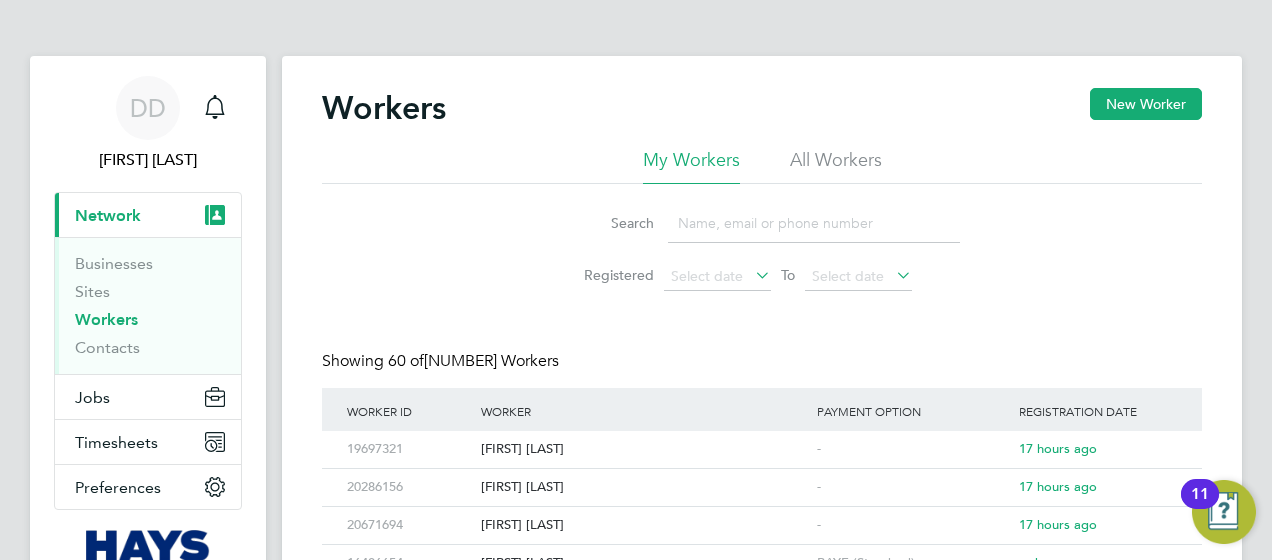 click on "Search   Registered
Select date
To
Select date" 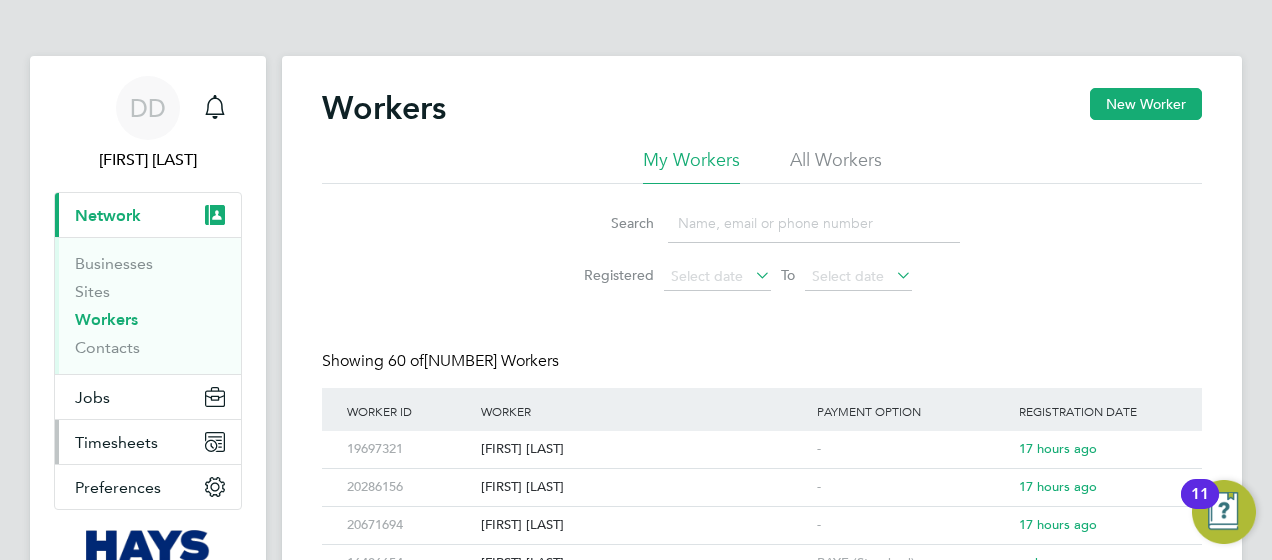 click on "Timesheets" at bounding box center (116, 442) 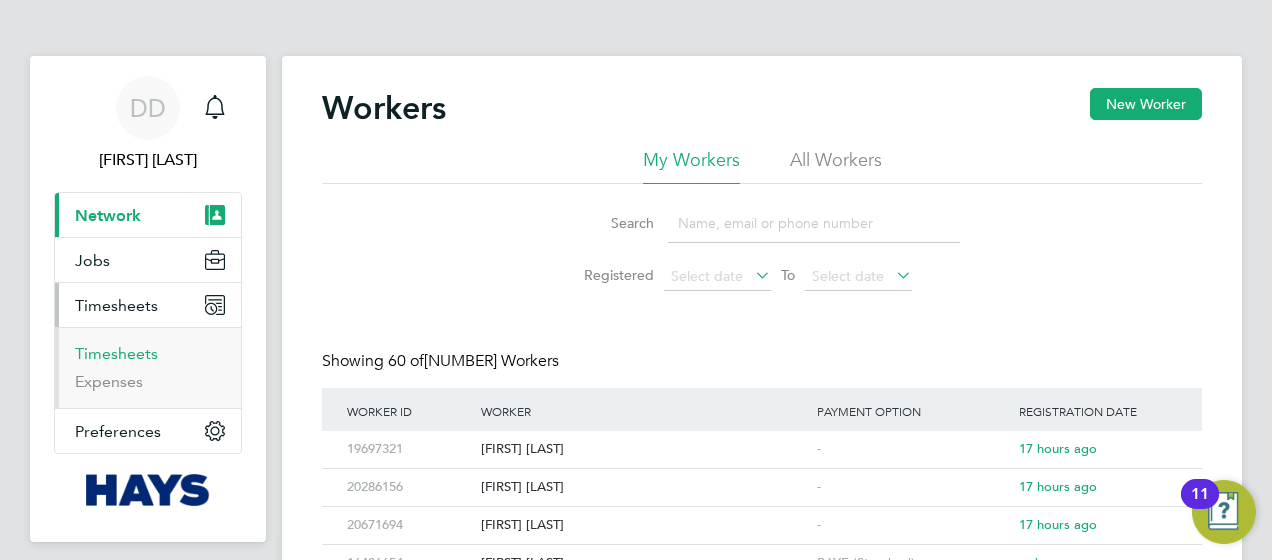 click on "Timesheets" at bounding box center [116, 353] 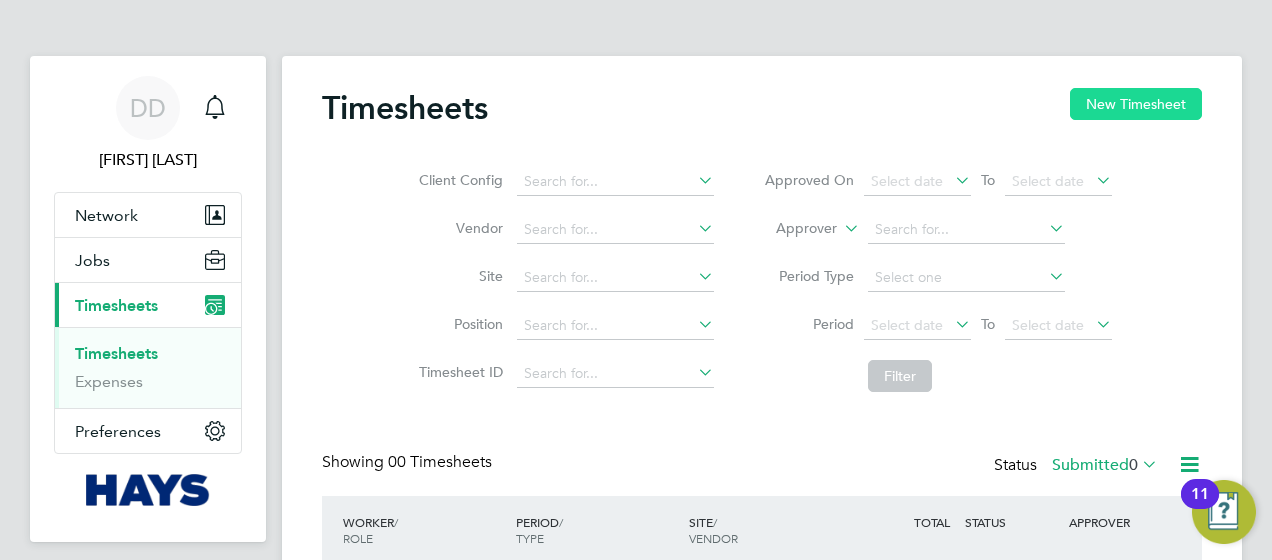 click on "New Timesheet" 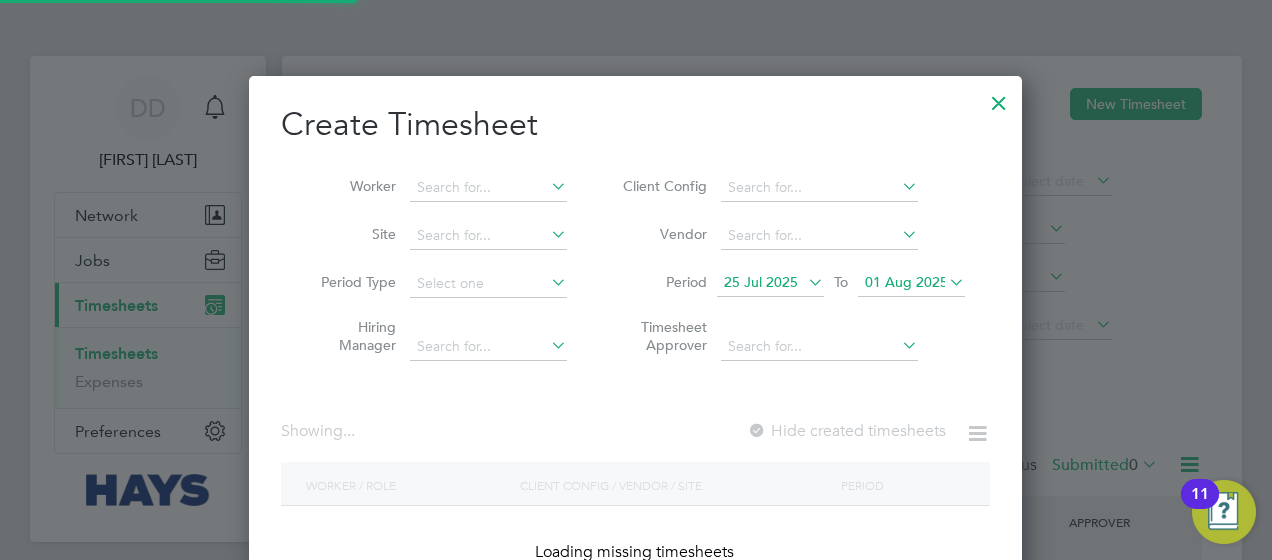 scroll, scrollTop: 10, scrollLeft: 9, axis: both 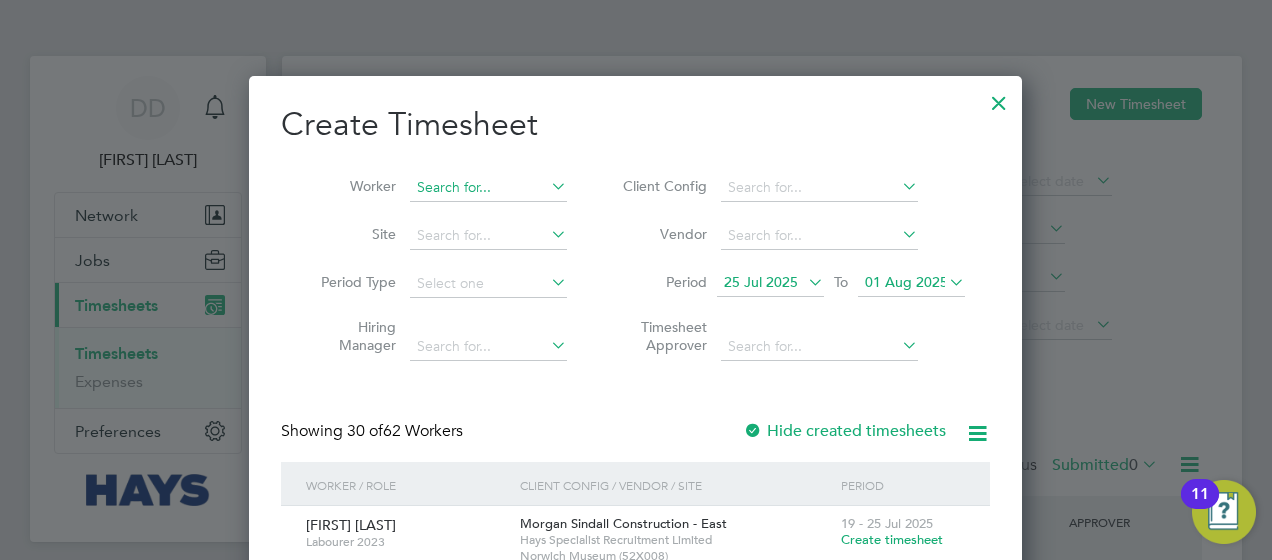 click at bounding box center (488, 188) 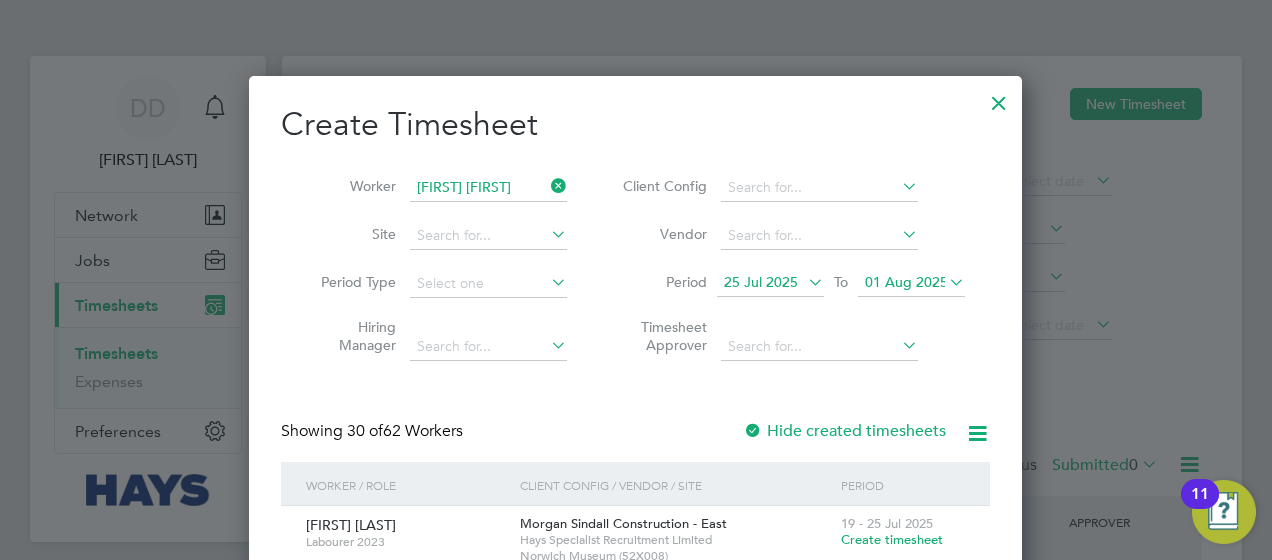 click on "[FIRST]   [LAST]" 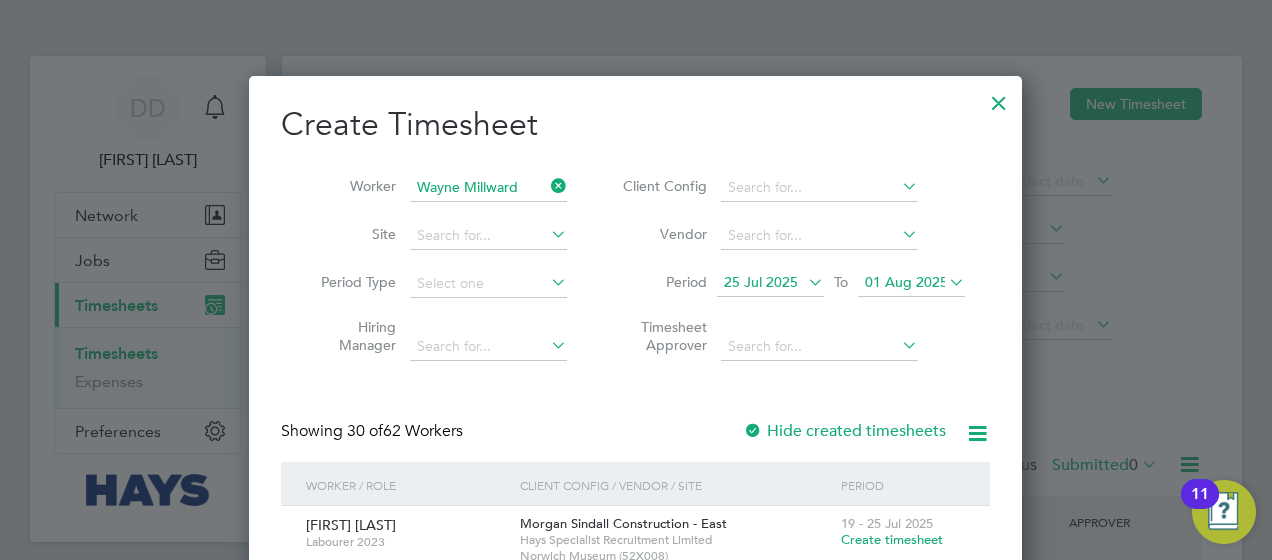 scroll, scrollTop: 10, scrollLeft: 9, axis: both 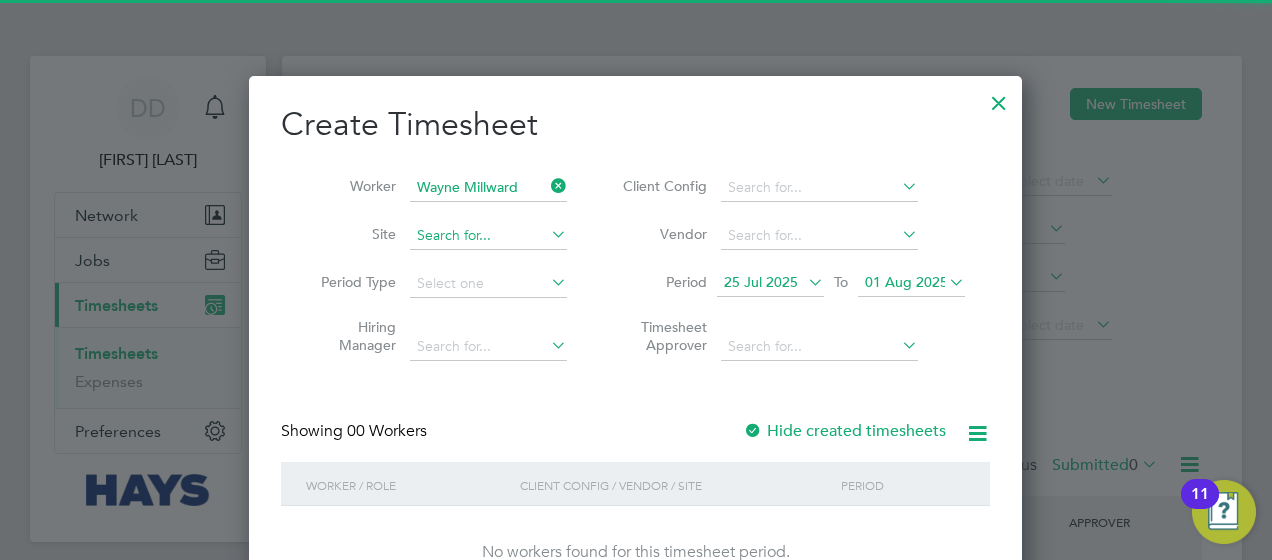 click at bounding box center (488, 236) 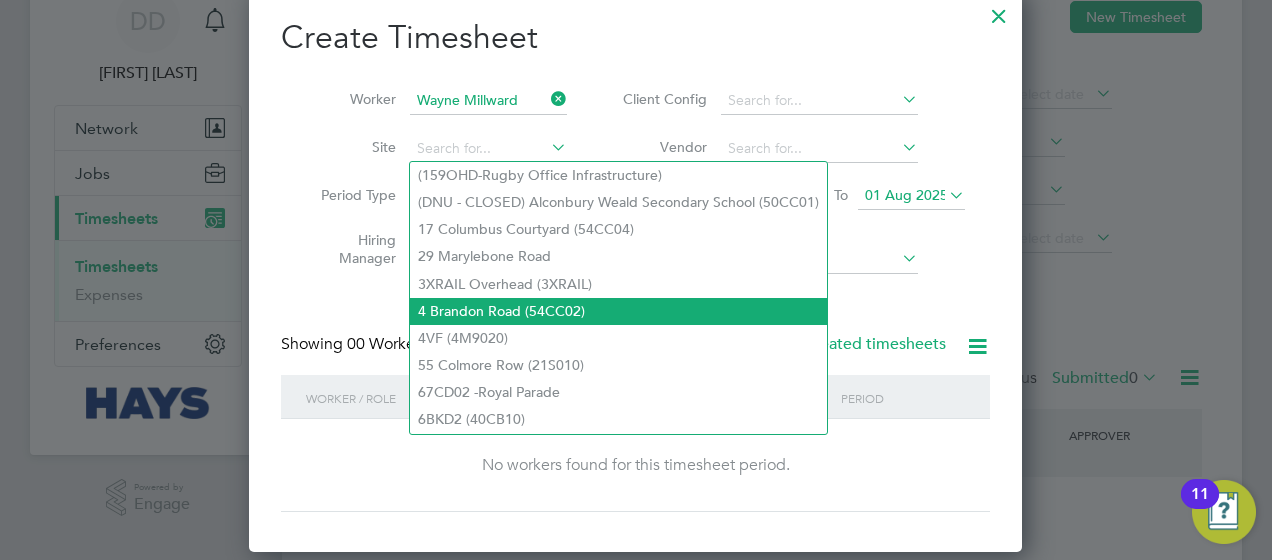 scroll, scrollTop: 168, scrollLeft: 0, axis: vertical 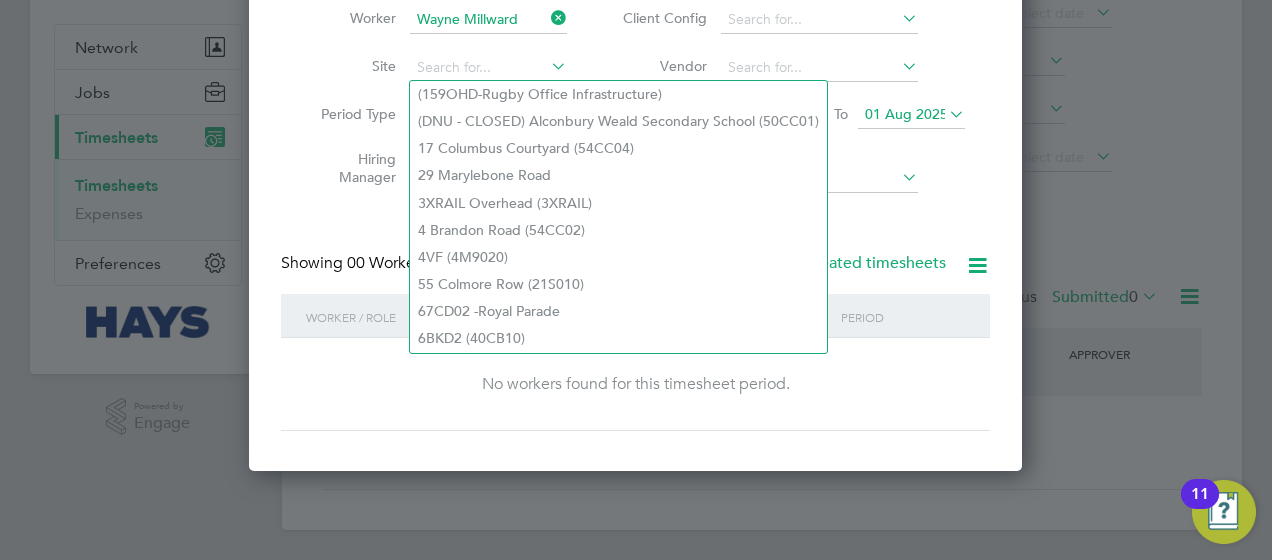 click on "Create Timesheet Worker   [FIRST] [LAST] Site   Period Type   Hiring Manager   Client Config   Vendor   Period
25 Jul 2025
To
01 Aug 2025
Timesheet Approver   Showing   00 Workers Hide created timesheets Worker / Role Client Config / Vendor / Site Period No workers found for this timesheet period. Show  30  more" at bounding box center (635, 189) 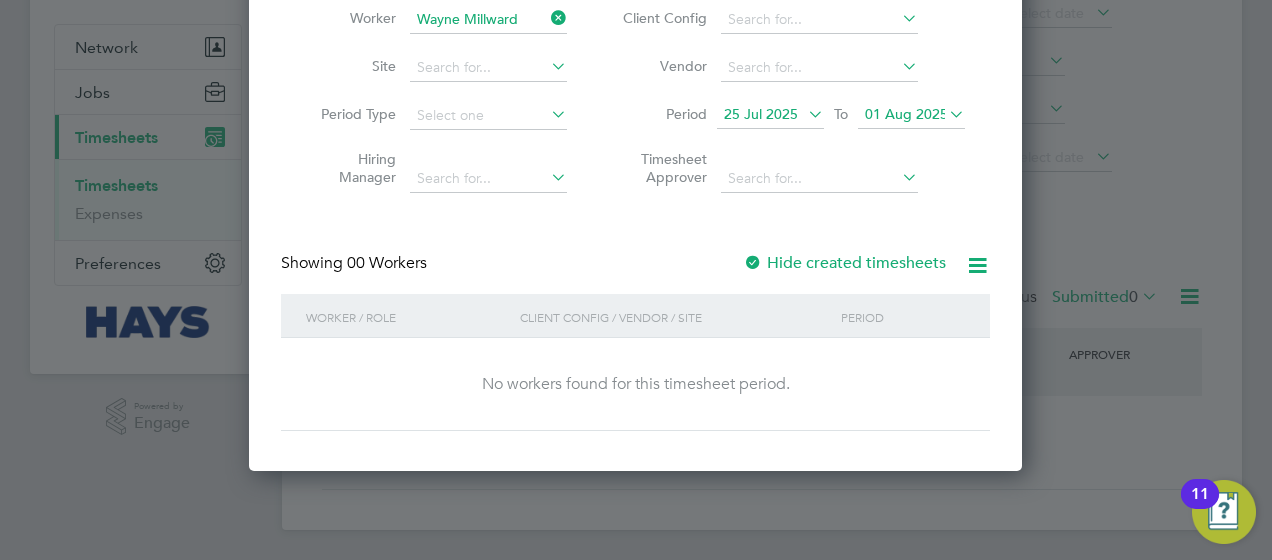 scroll, scrollTop: 10, scrollLeft: 9, axis: both 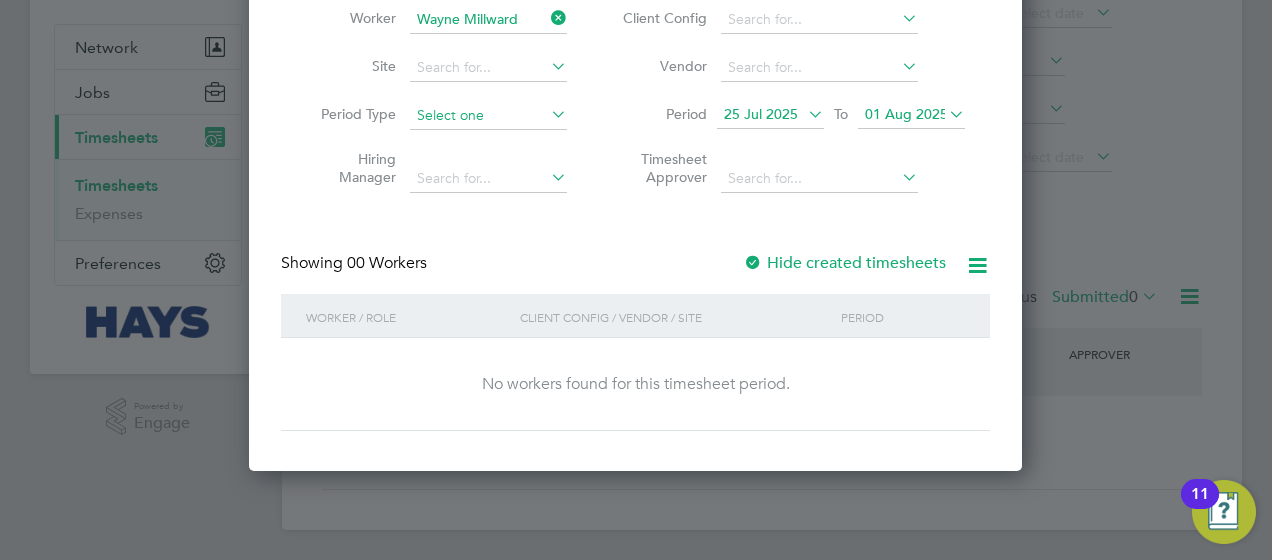 click at bounding box center (488, 116) 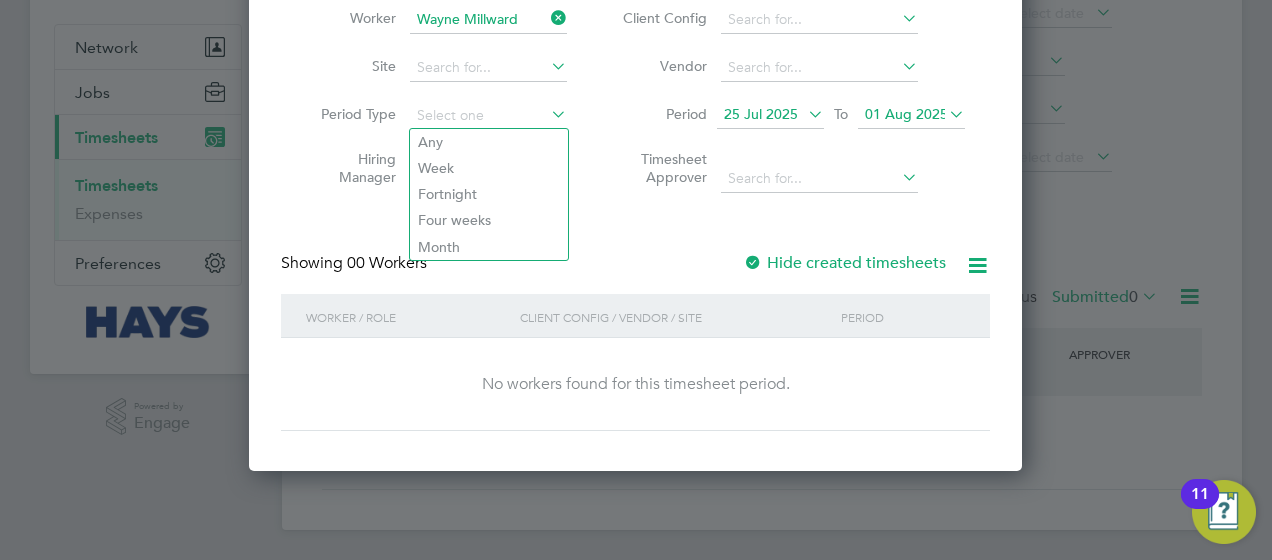 click on "Hiring Manager" at bounding box center [351, 168] 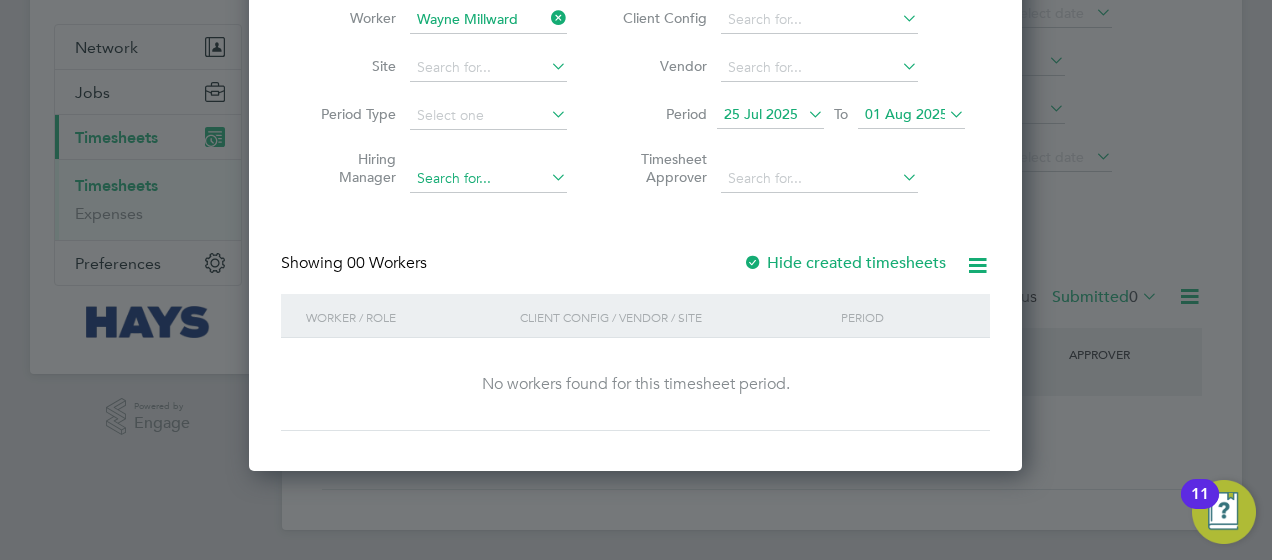 scroll, scrollTop: 10, scrollLeft: 9, axis: both 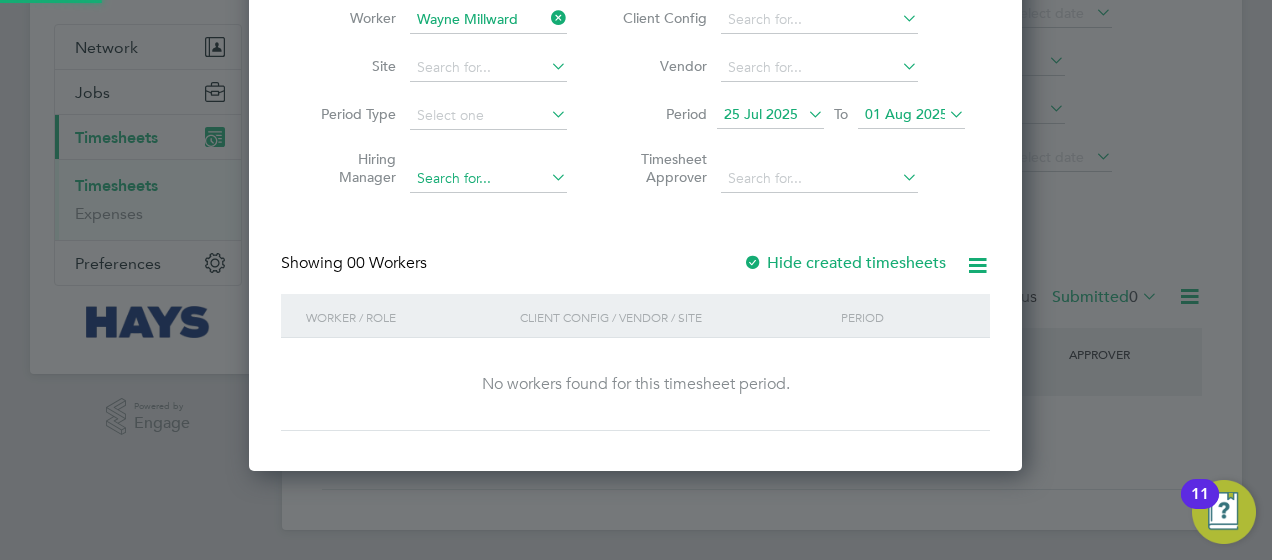 click at bounding box center (488, 179) 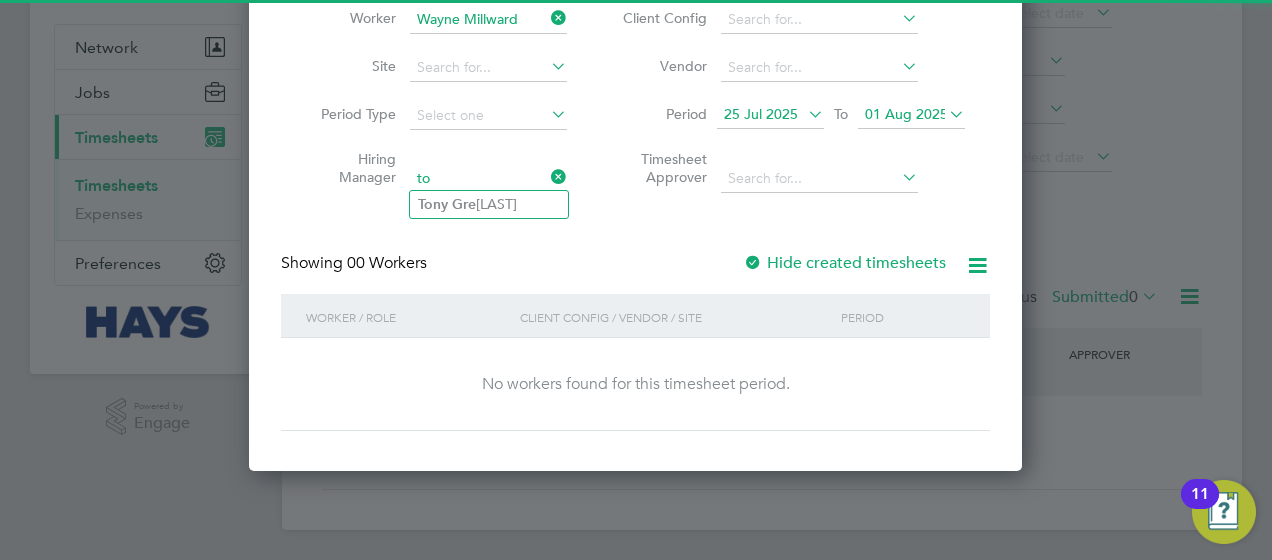 type on "t" 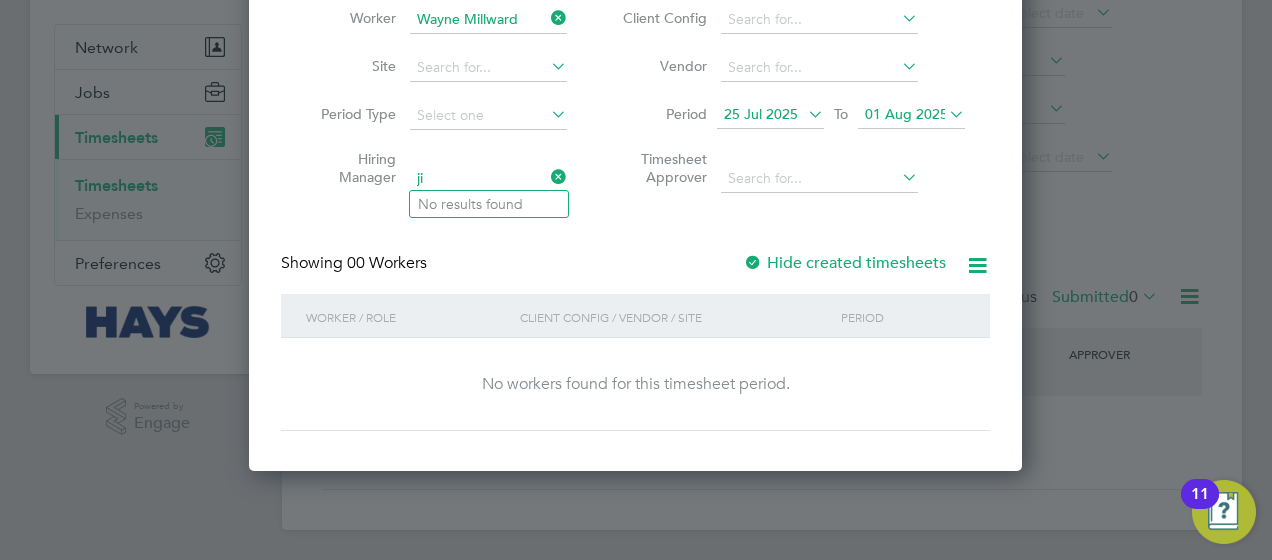 type on "j" 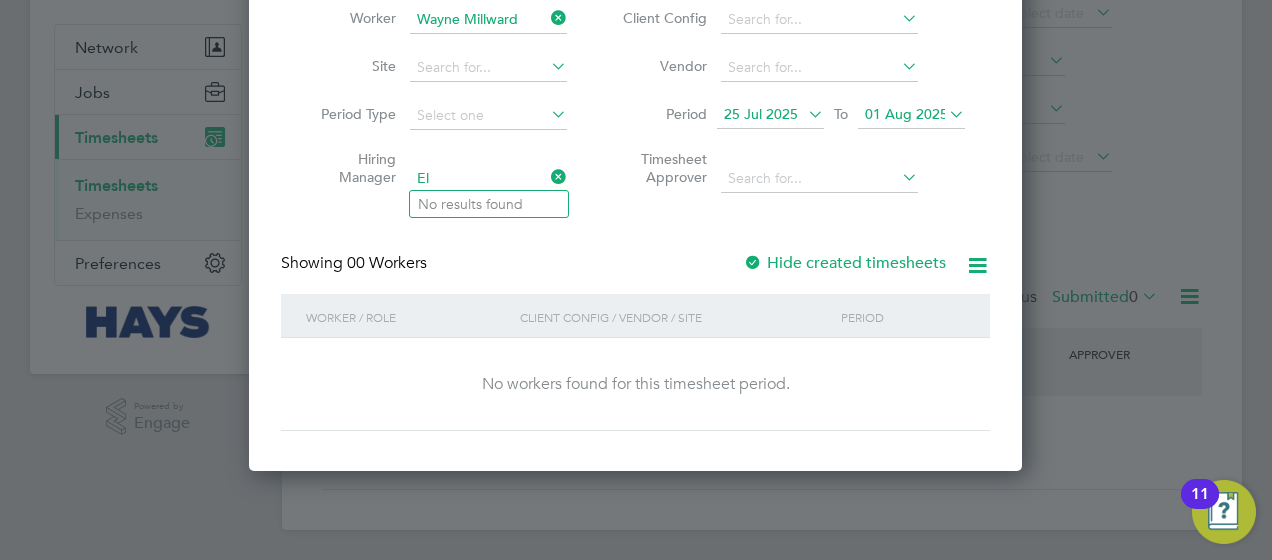 type on "E" 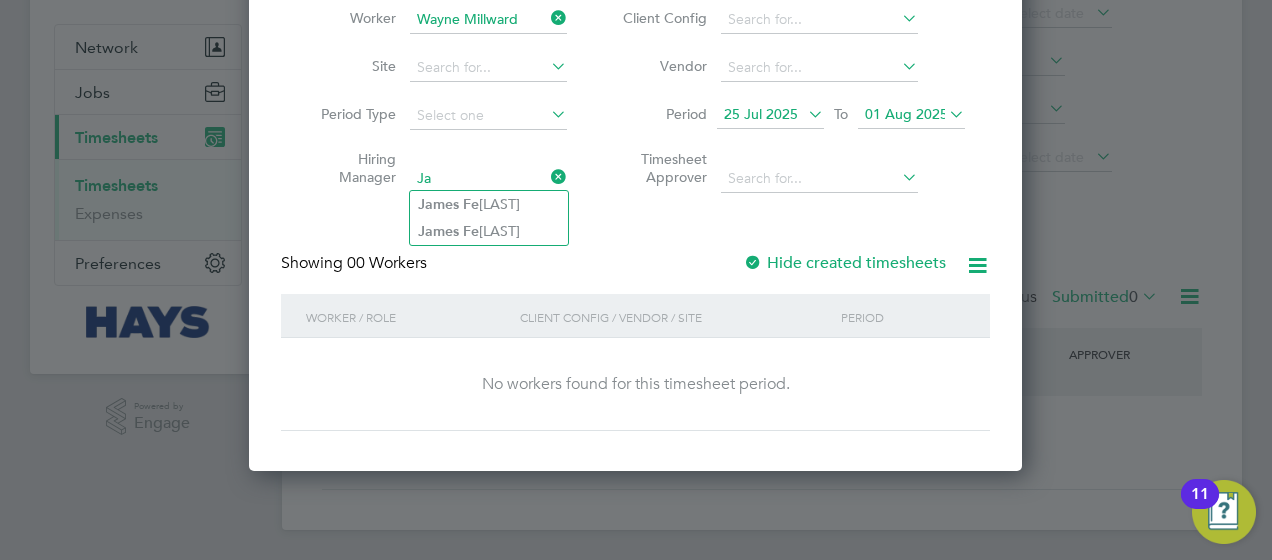 type on "J" 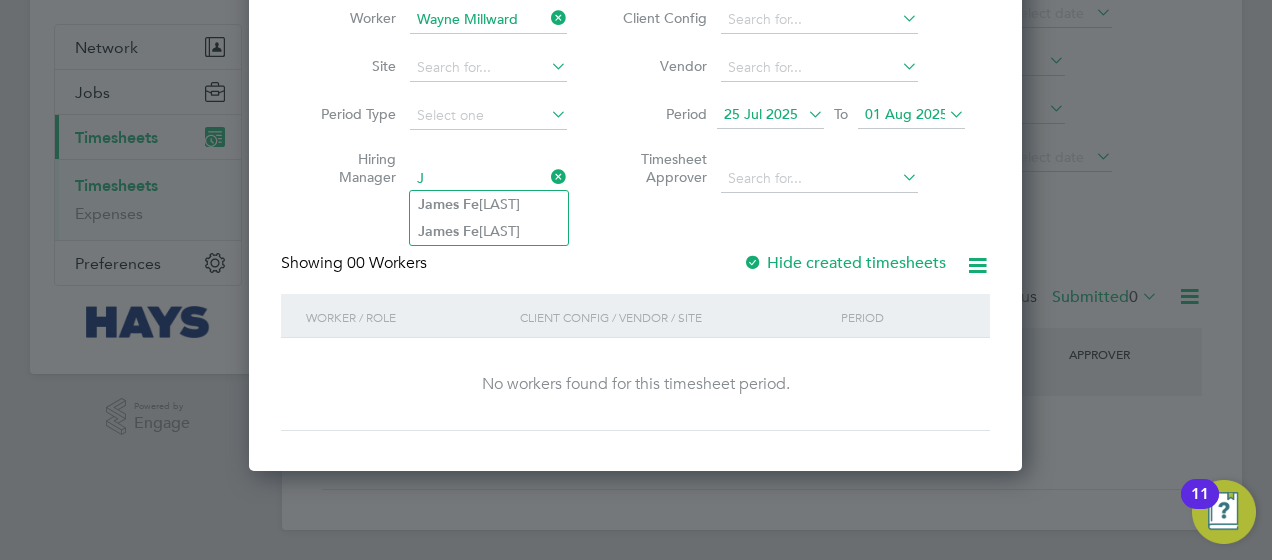 type 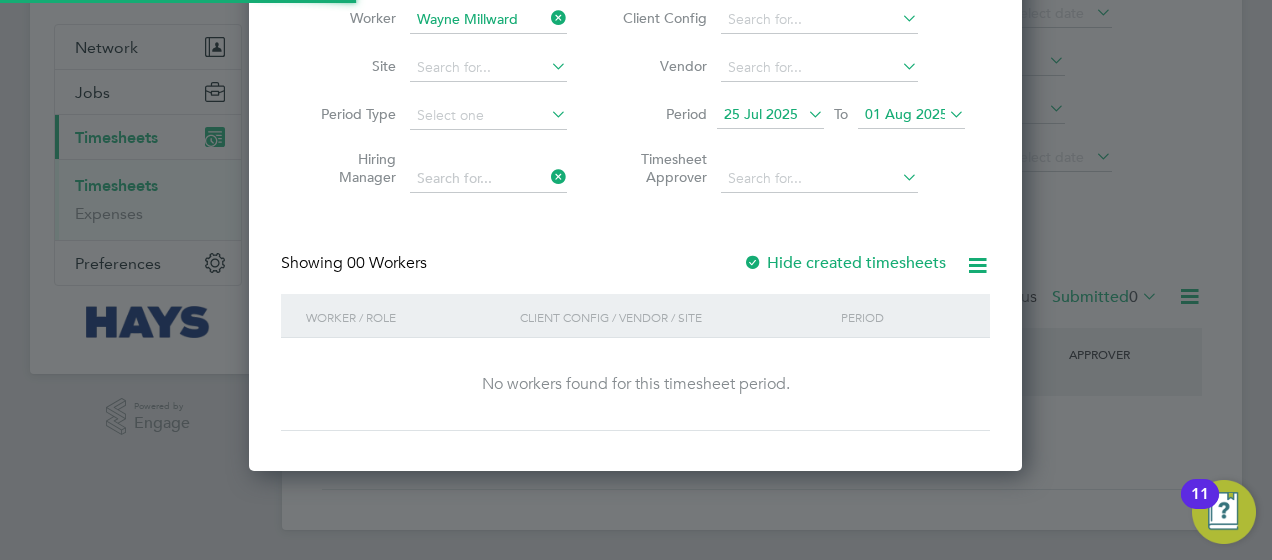 click on "Showing   00 Workers Hide created timesheets" at bounding box center [635, 273] 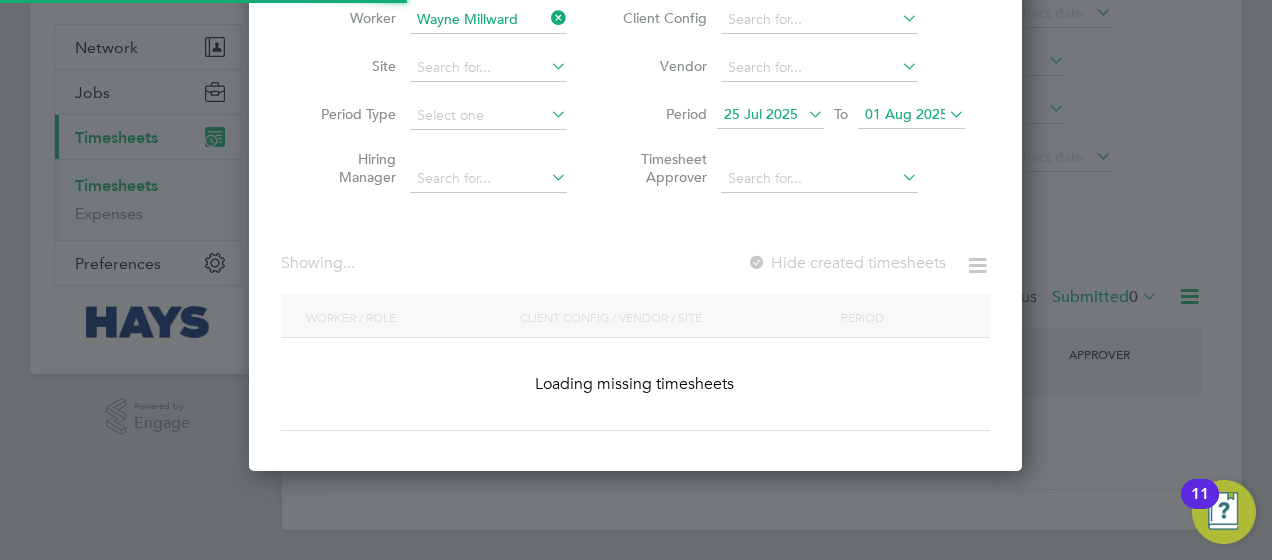 scroll, scrollTop: 10, scrollLeft: 9, axis: both 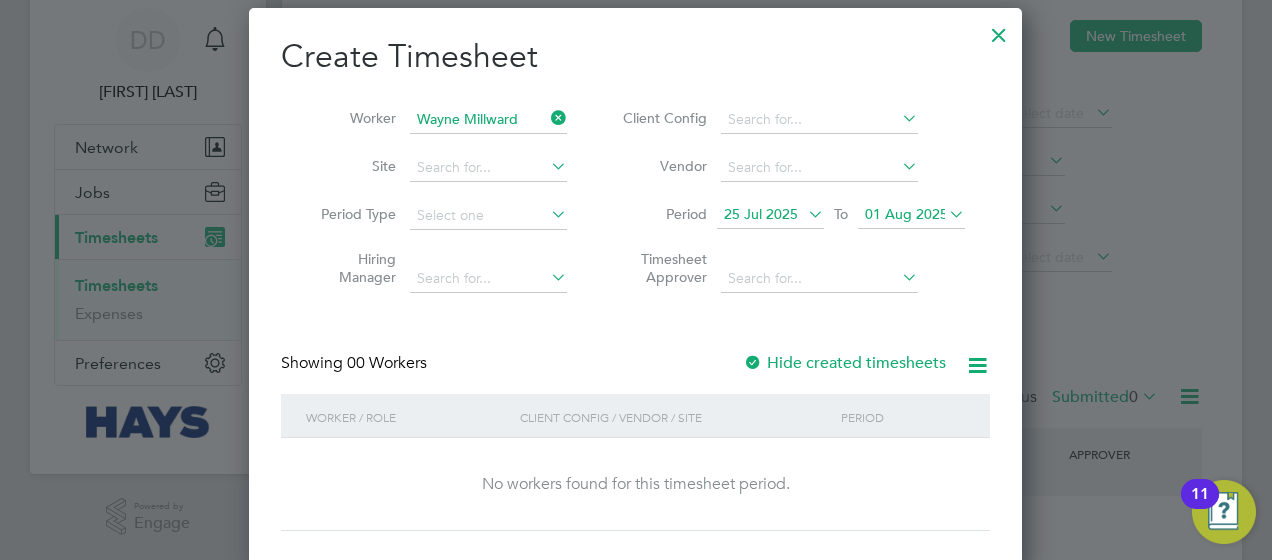 click on "Period
25 Jul 2025
To
01 Aug 2025" at bounding box center (791, 216) 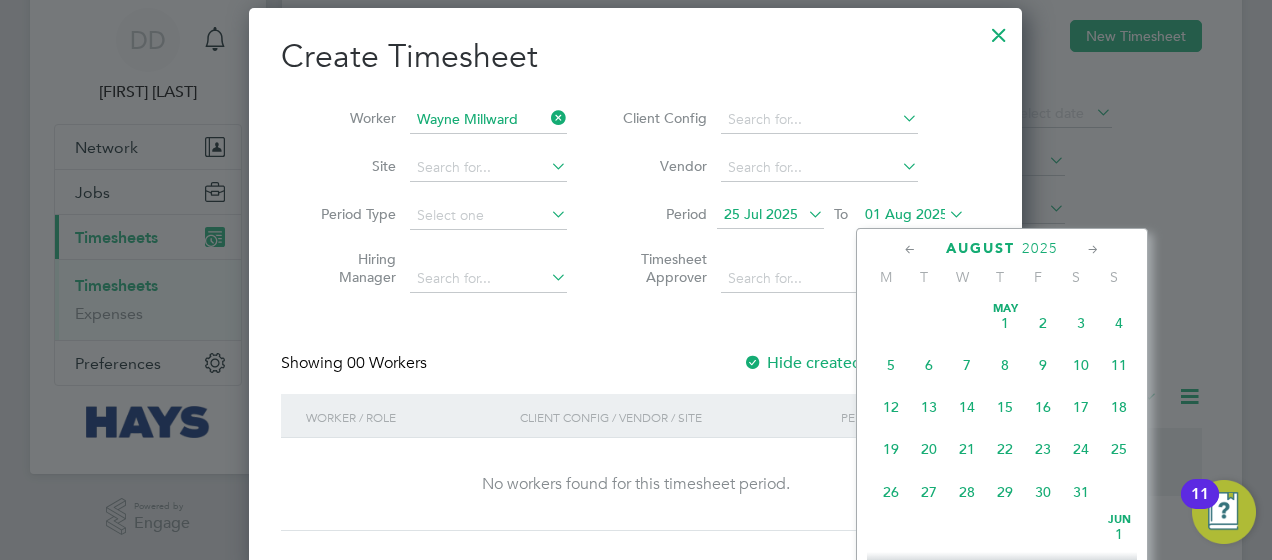 scroll, scrollTop: 600, scrollLeft: 0, axis: vertical 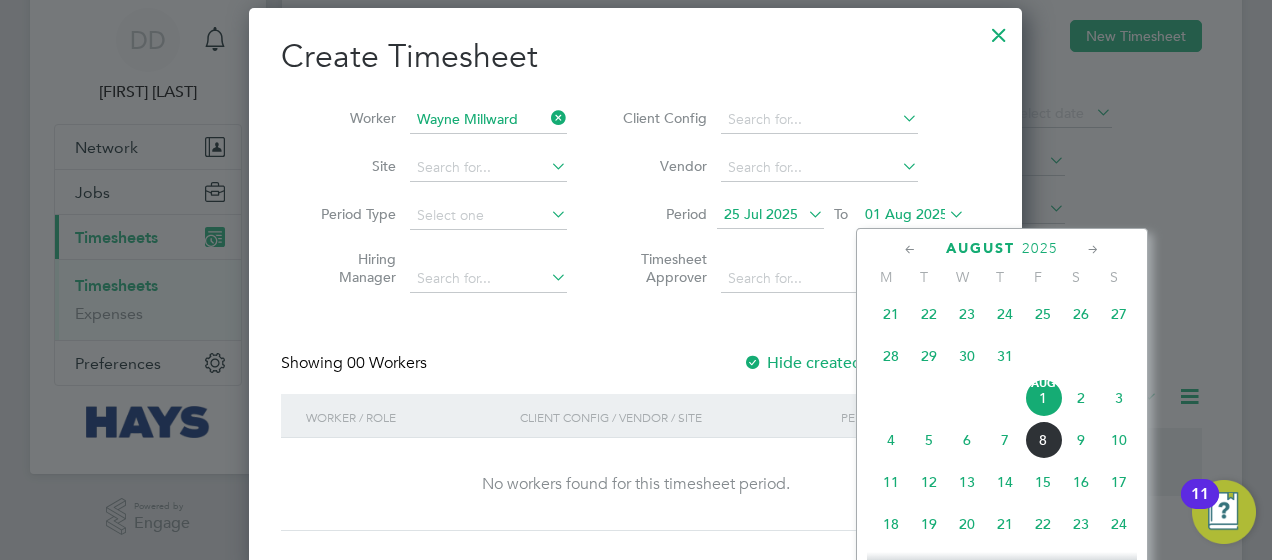 click on "8" 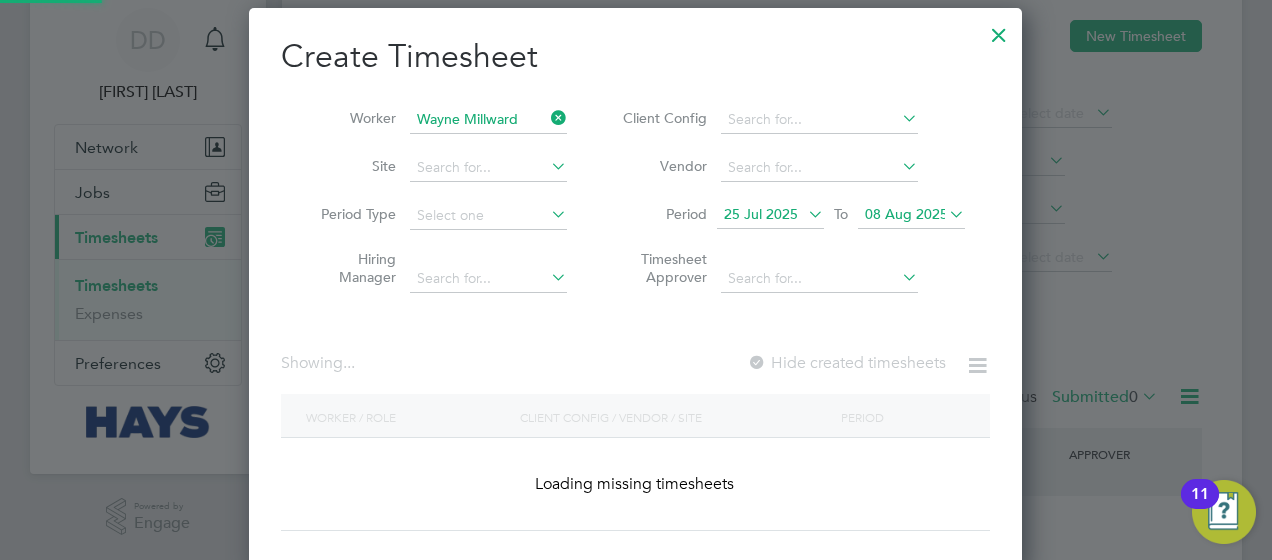 scroll, scrollTop: 10, scrollLeft: 9, axis: both 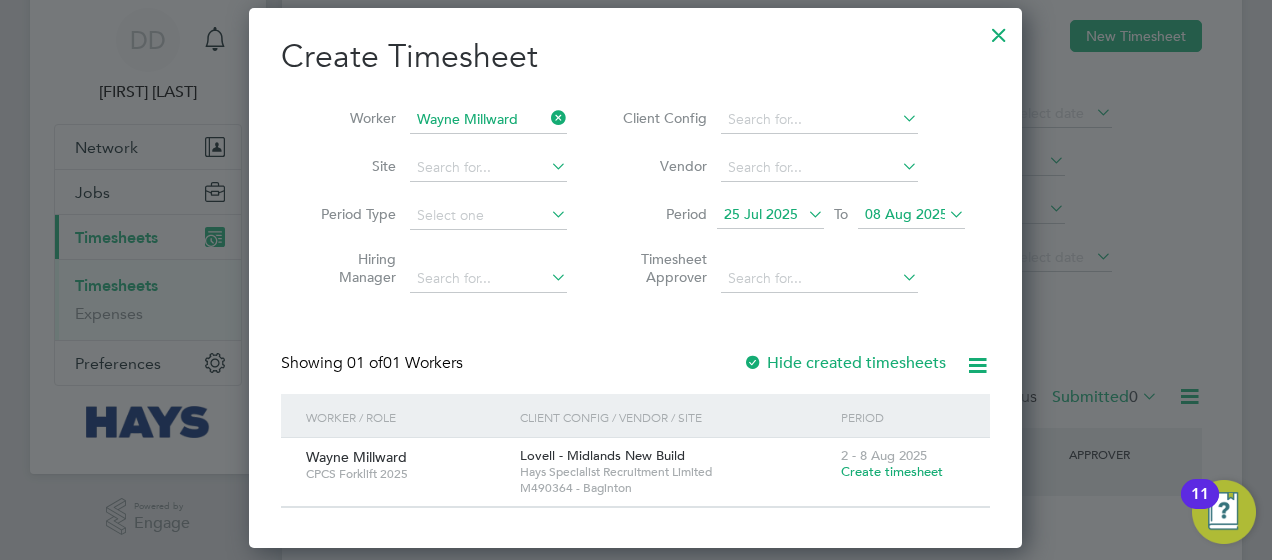 click on "Create timesheet" at bounding box center (892, 471) 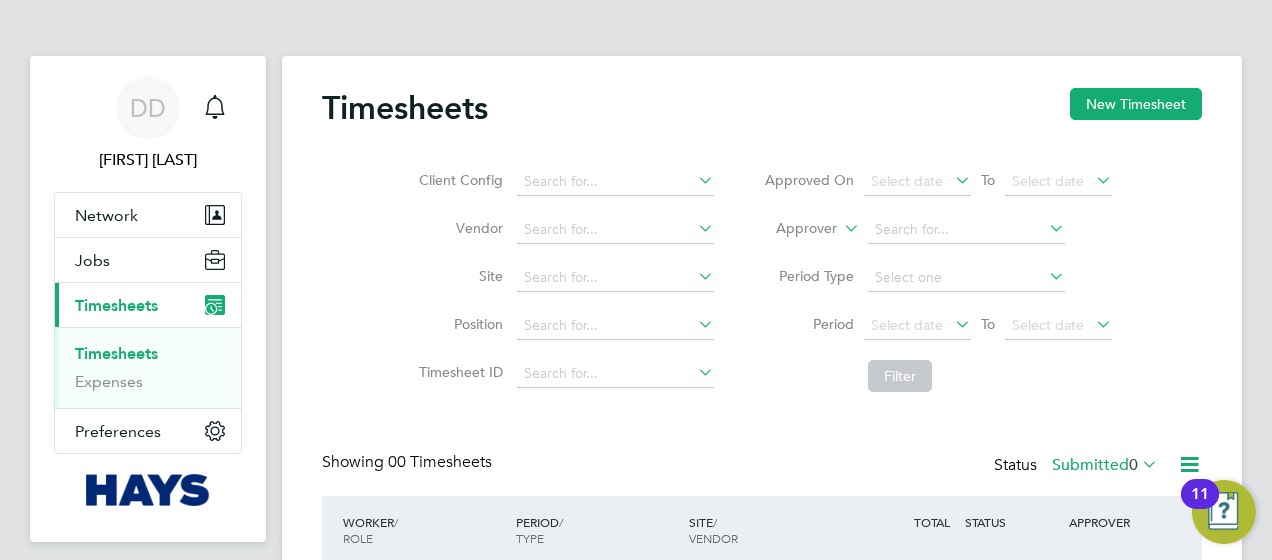 scroll, scrollTop: 0, scrollLeft: 0, axis: both 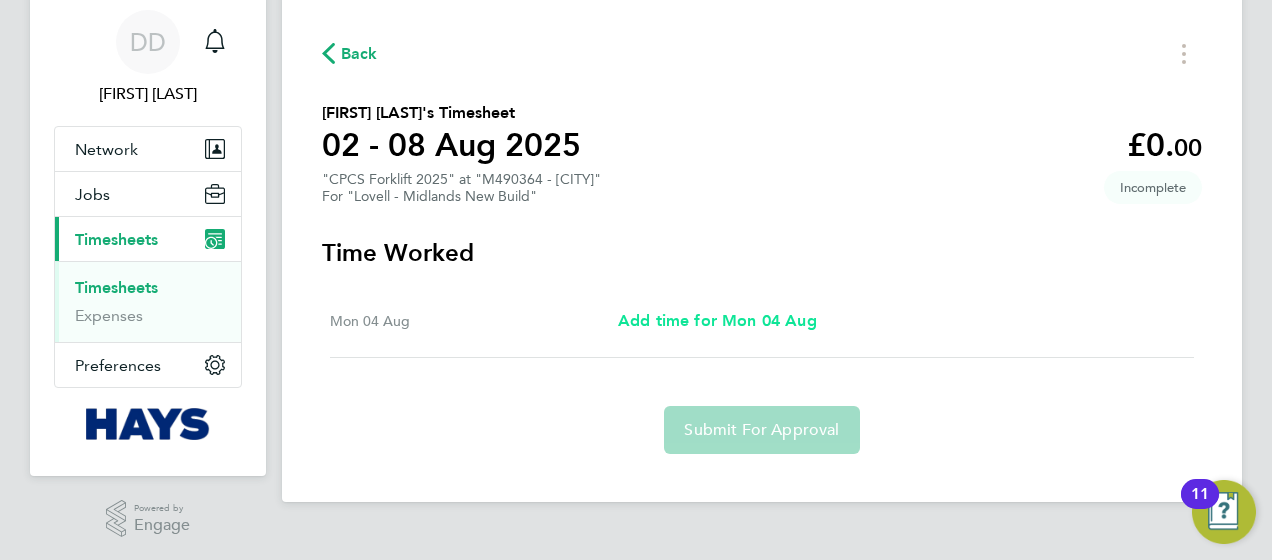 click on "Add time for Mon 04 Aug" at bounding box center [717, 320] 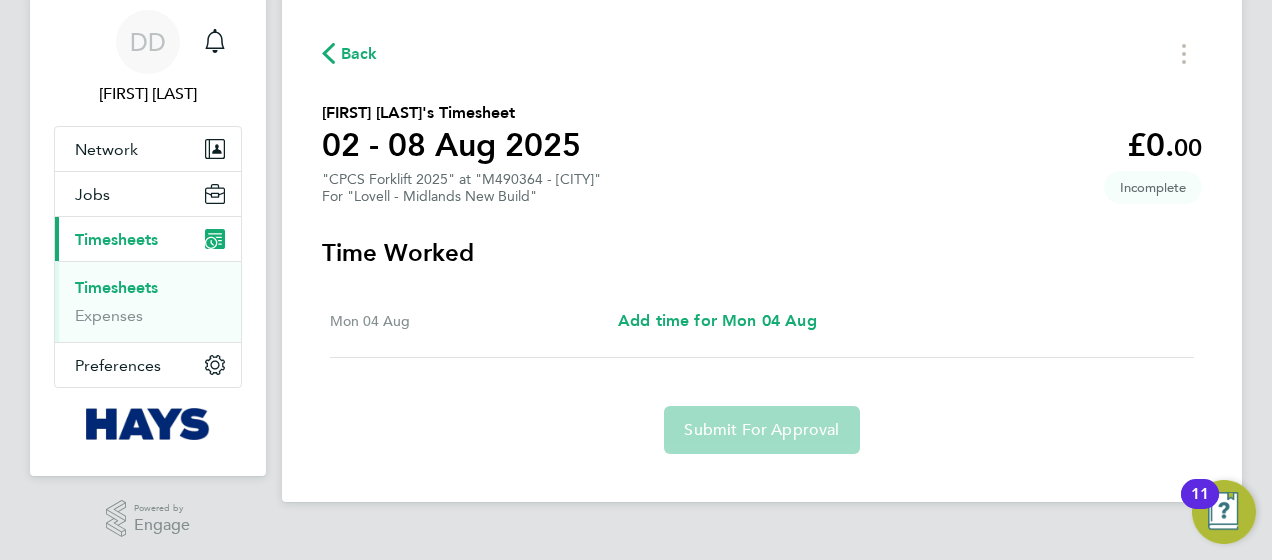 scroll, scrollTop: 0, scrollLeft: 0, axis: both 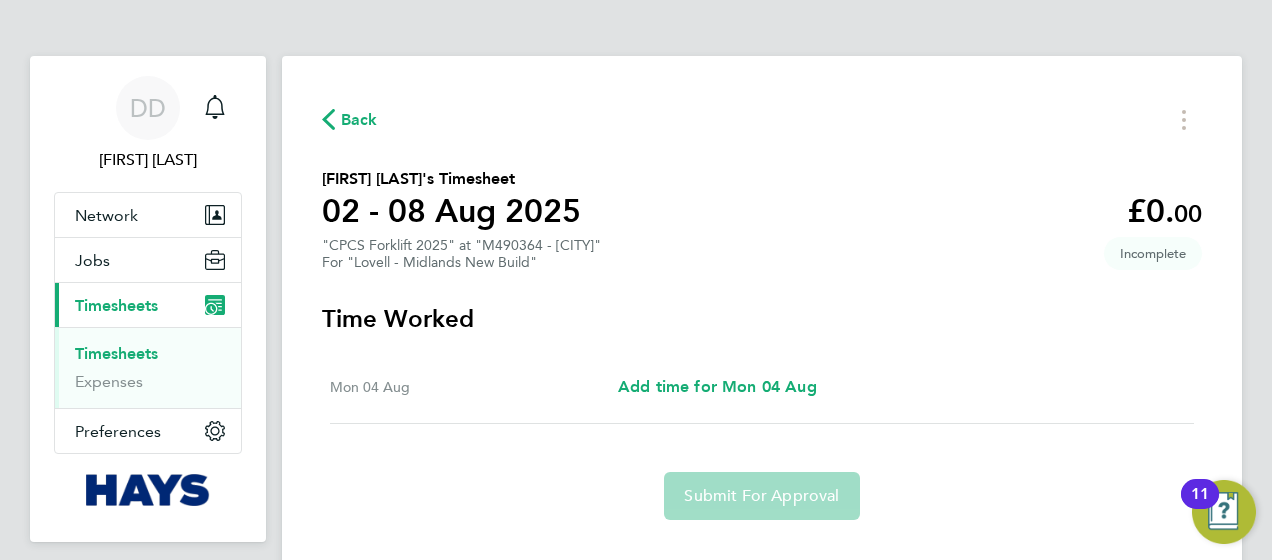 select on "30" 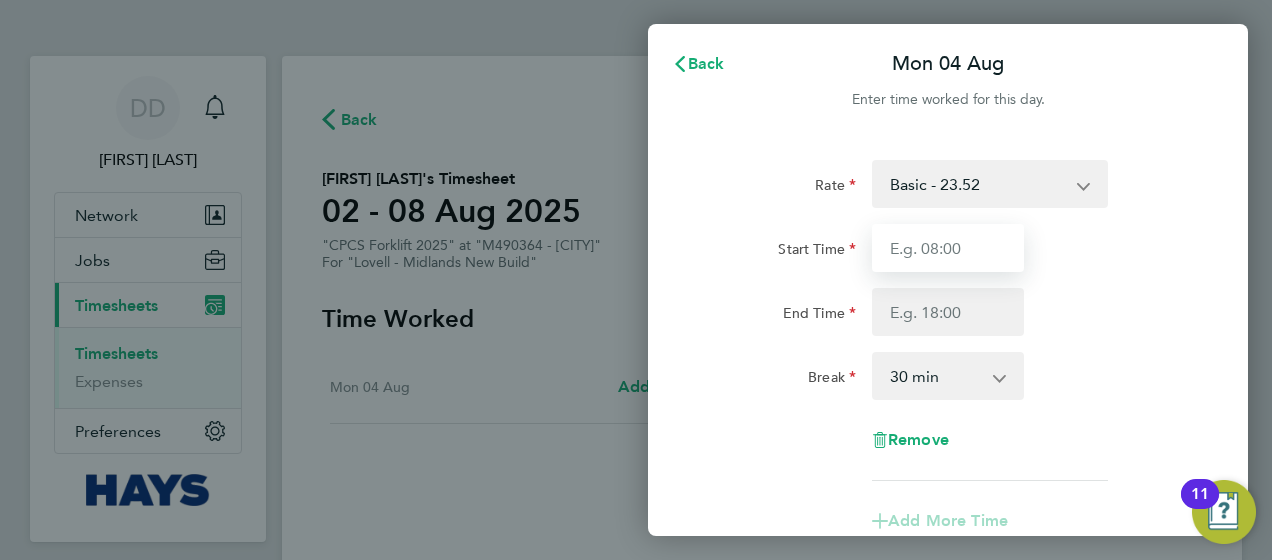 click on "Start Time" at bounding box center [948, 248] 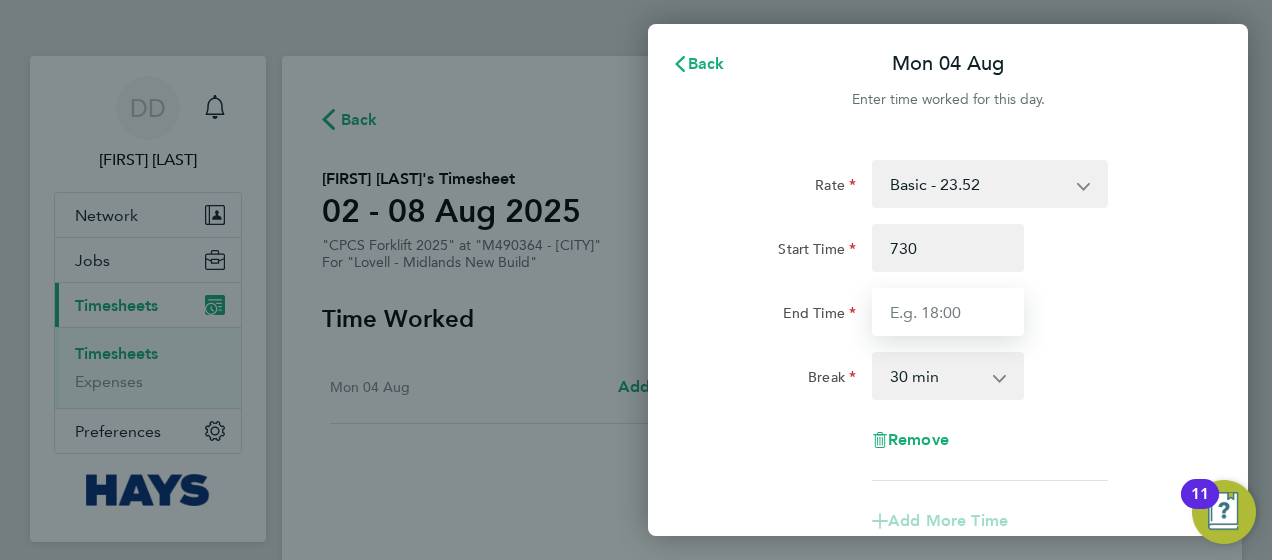 type on "07:30" 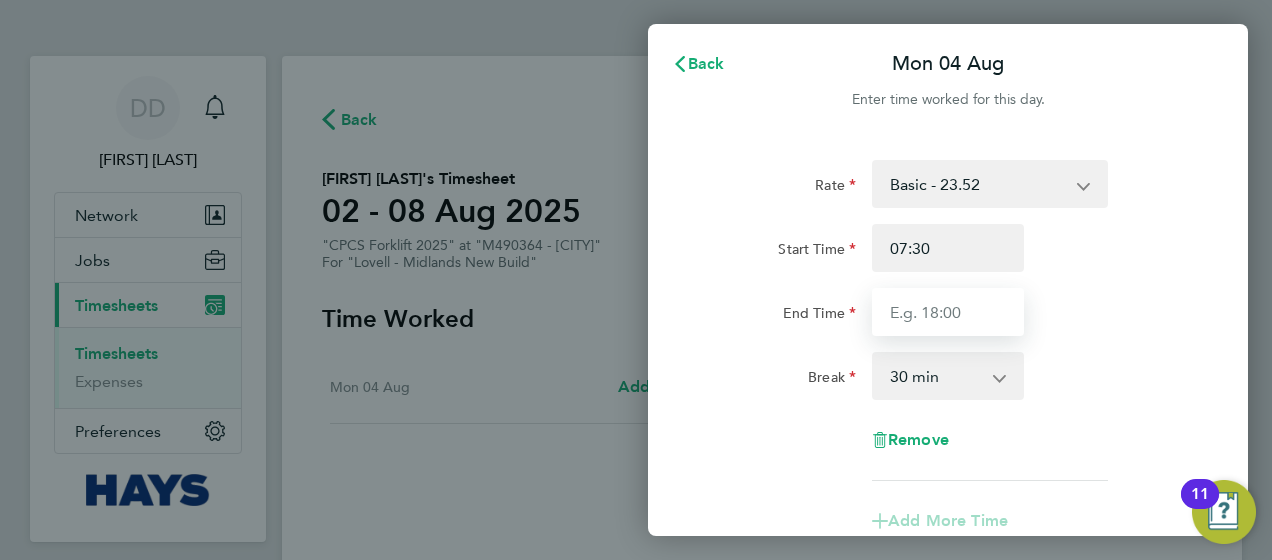 click on "End Time" at bounding box center (948, 312) 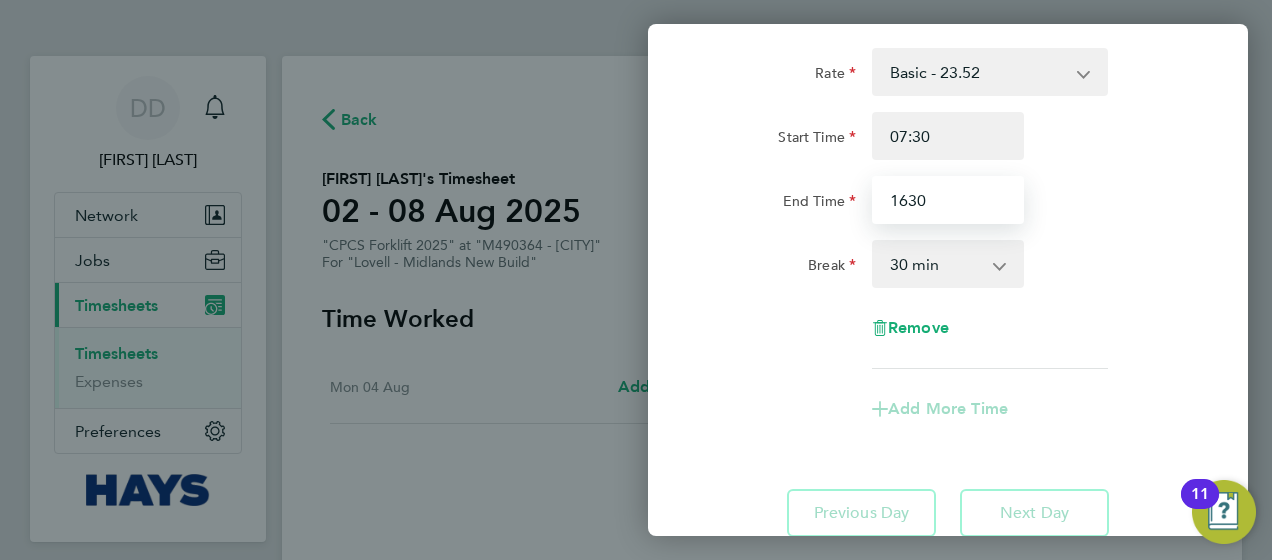 scroll, scrollTop: 116, scrollLeft: 0, axis: vertical 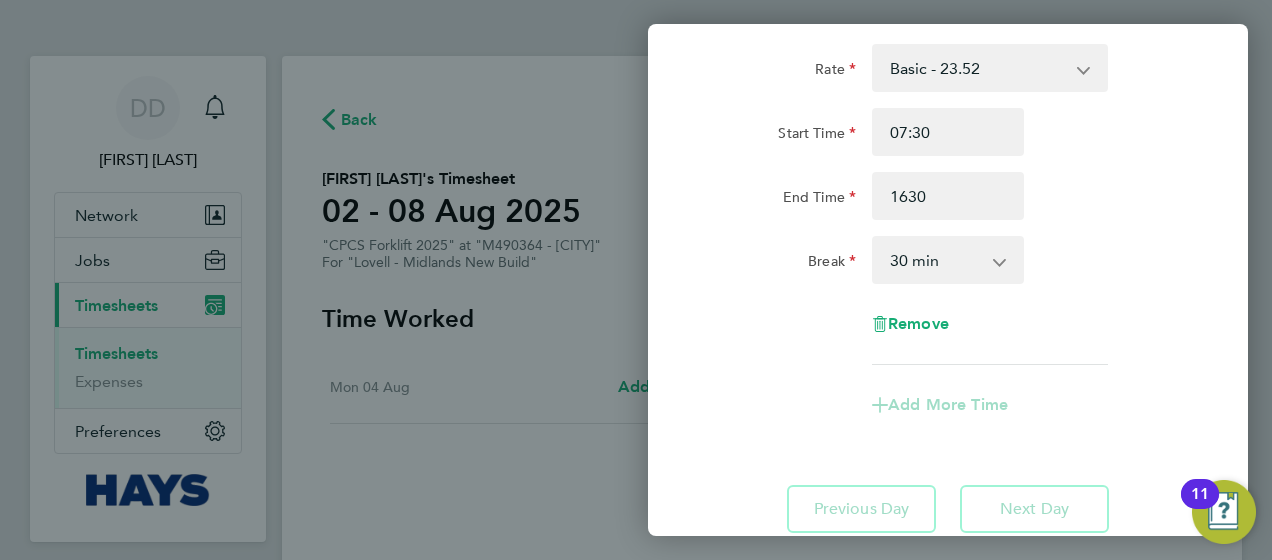 type on "16:30" 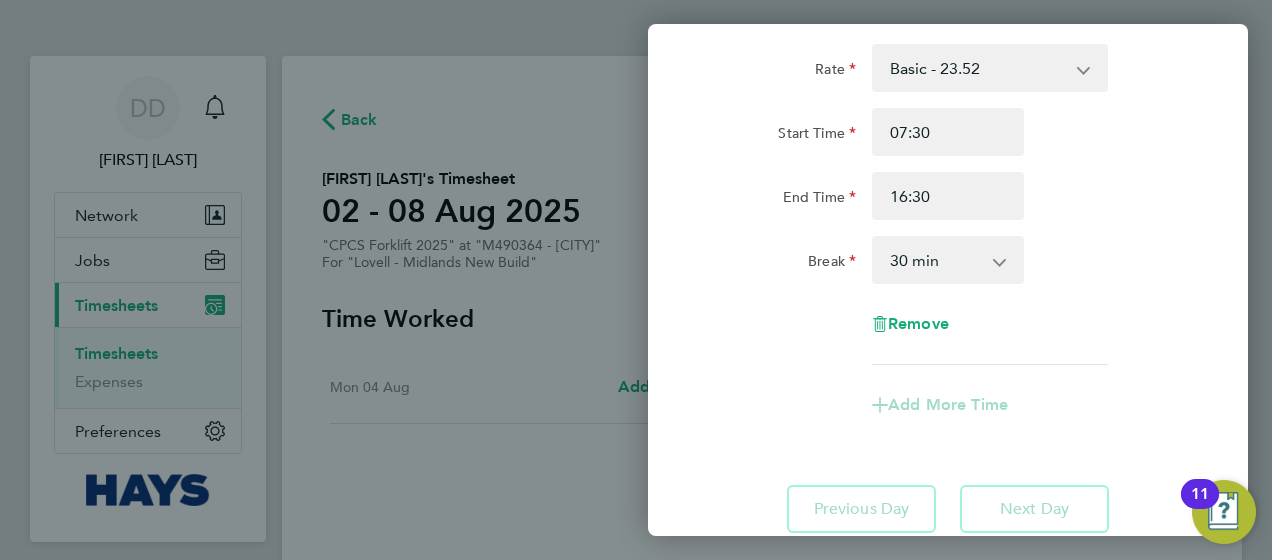 click on "Break  0 min   15 min   30 min   45 min   60 min   75 min   90 min" 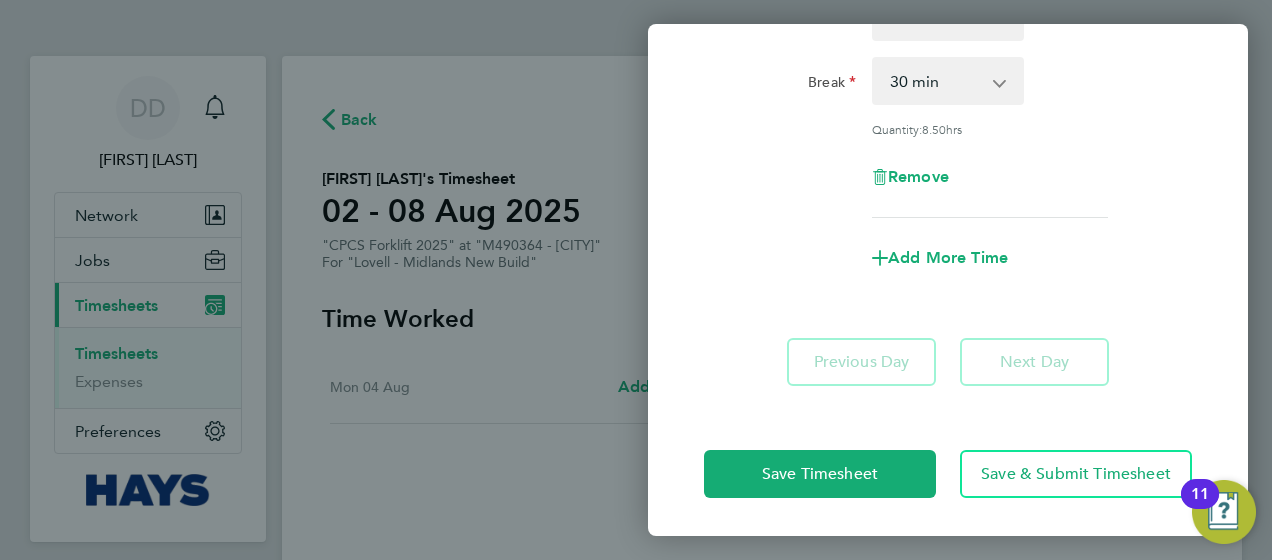 scroll, scrollTop: 292, scrollLeft: 0, axis: vertical 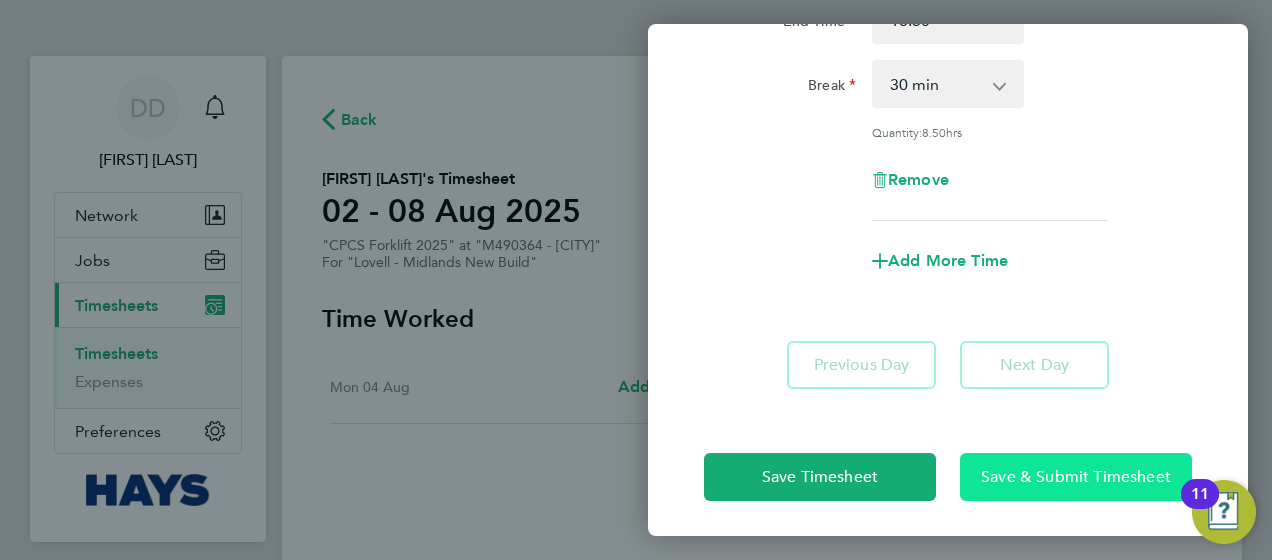 click on "Save & Submit Timesheet" 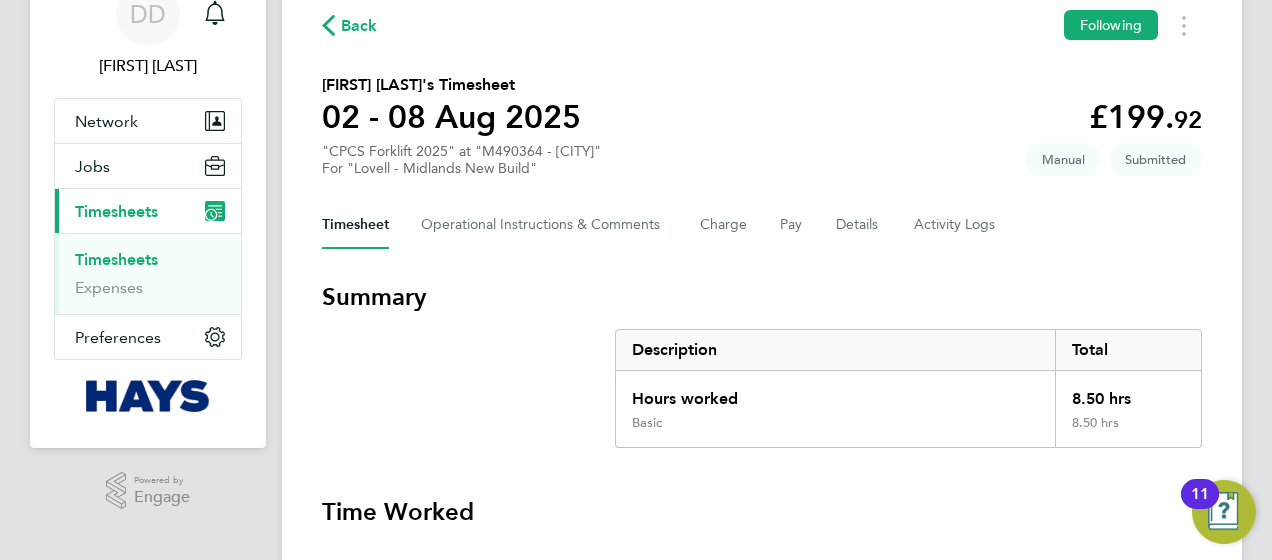 scroll, scrollTop: 96, scrollLeft: 0, axis: vertical 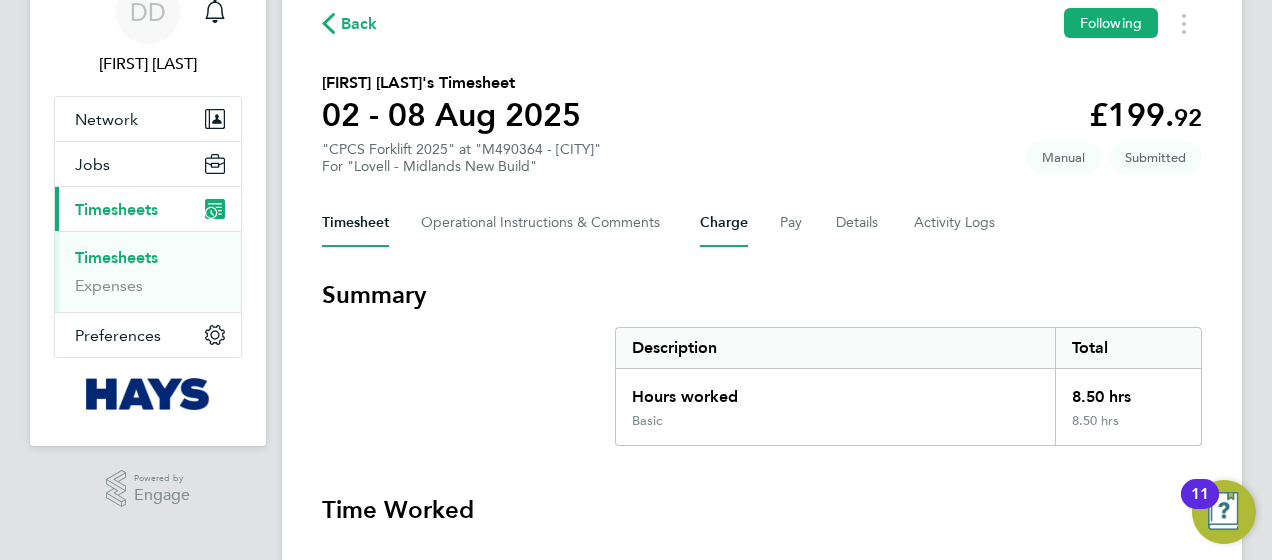 click on "Charge" at bounding box center (724, 223) 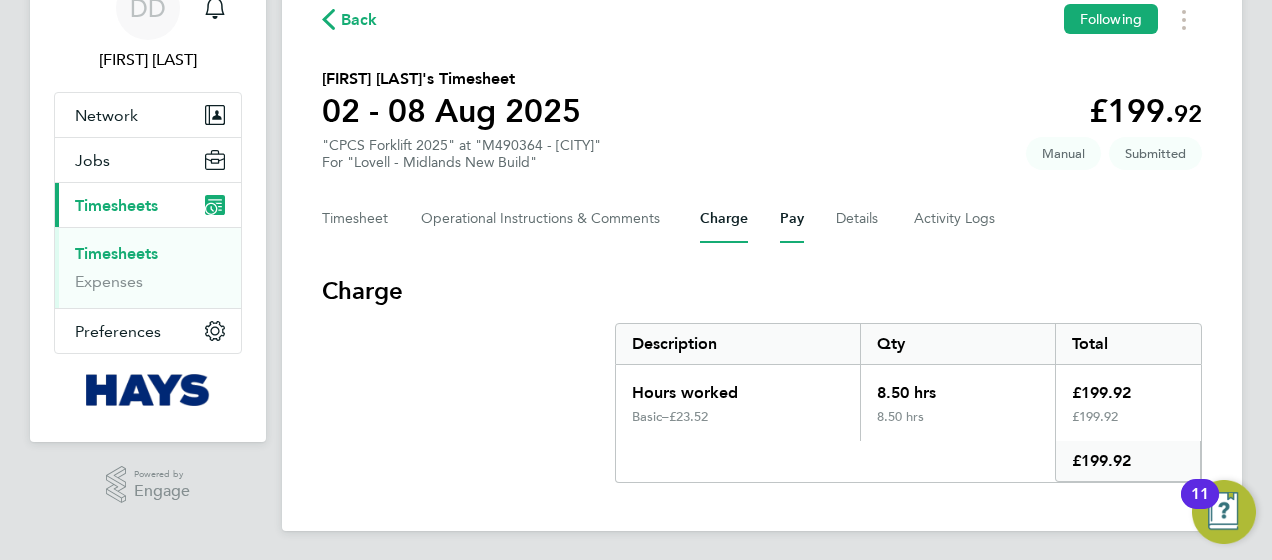 scroll, scrollTop: 101, scrollLeft: 0, axis: vertical 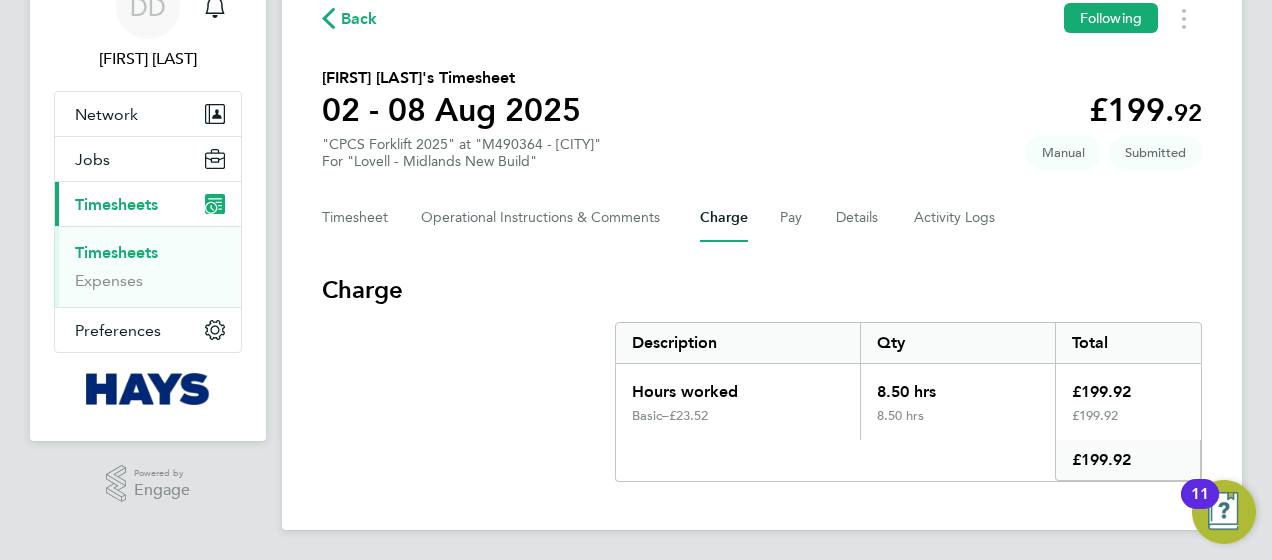 click on "Timesheet   Operational Instructions & Comments   Charge   Pay   Details   Activity Logs" 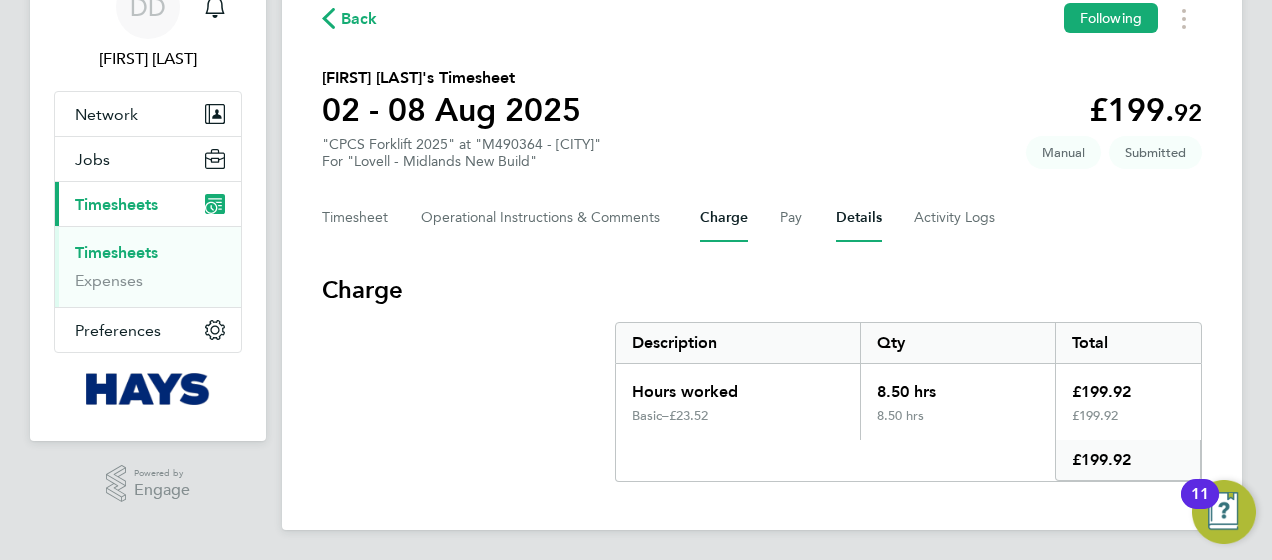 click on "Details" at bounding box center (859, 218) 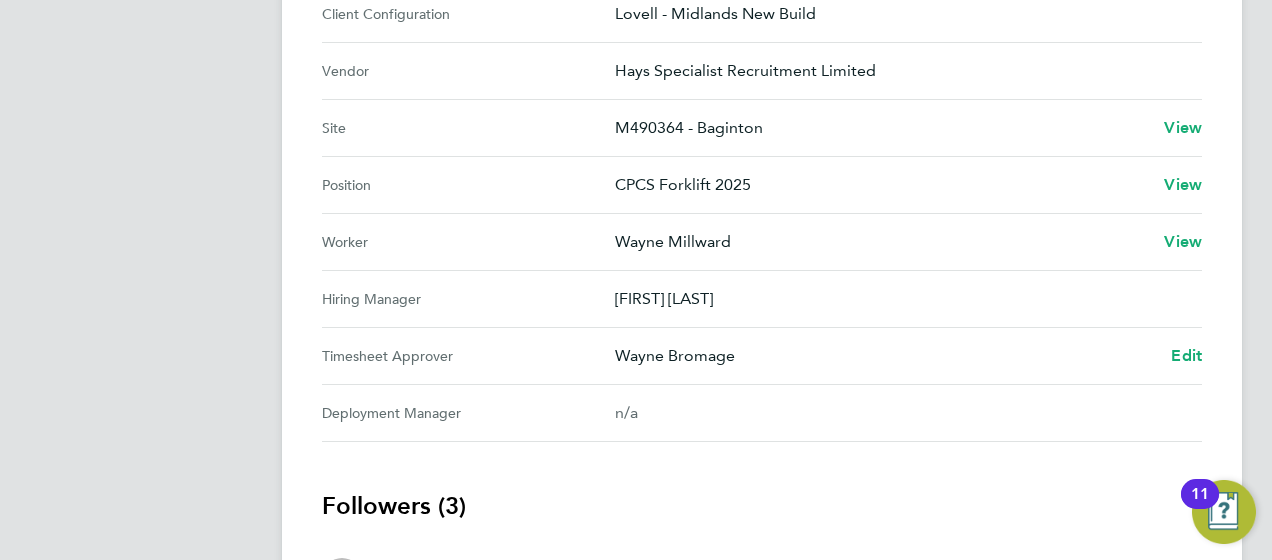 scroll, scrollTop: 698, scrollLeft: 0, axis: vertical 